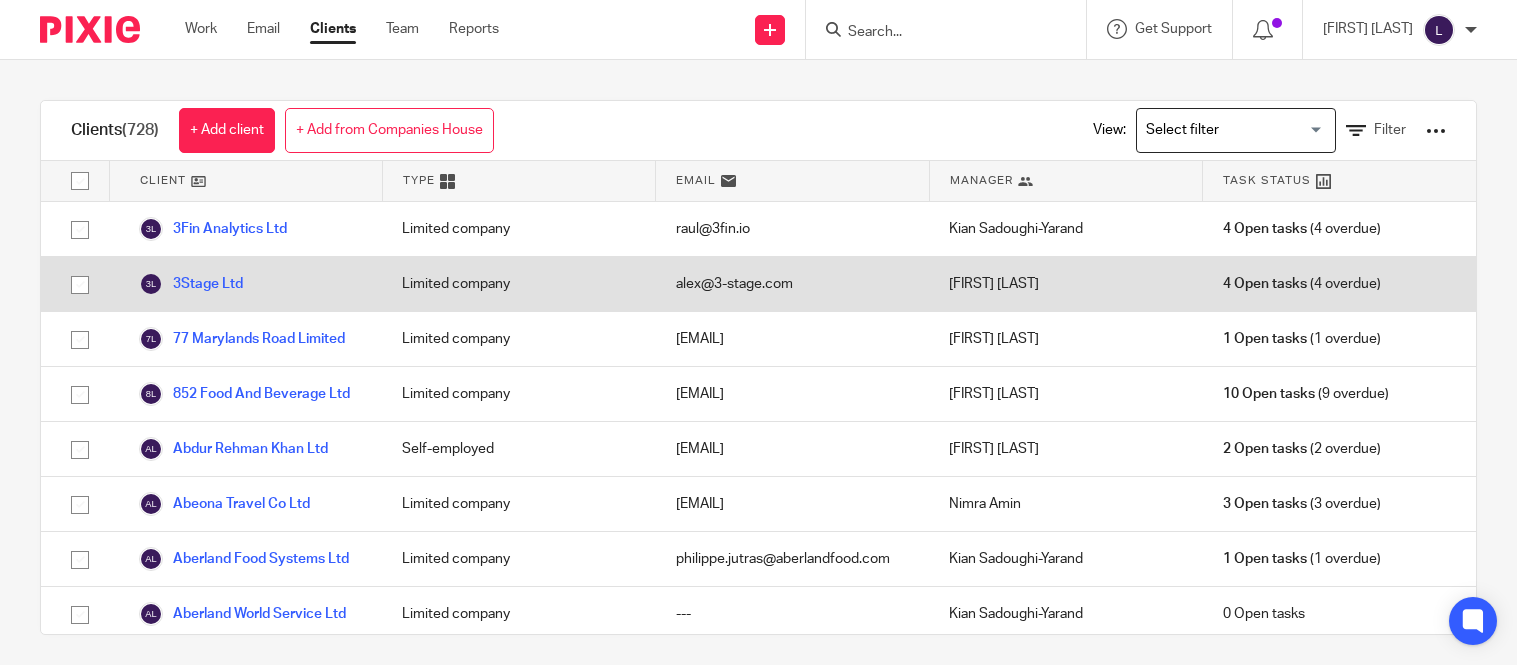 scroll, scrollTop: 0, scrollLeft: 0, axis: both 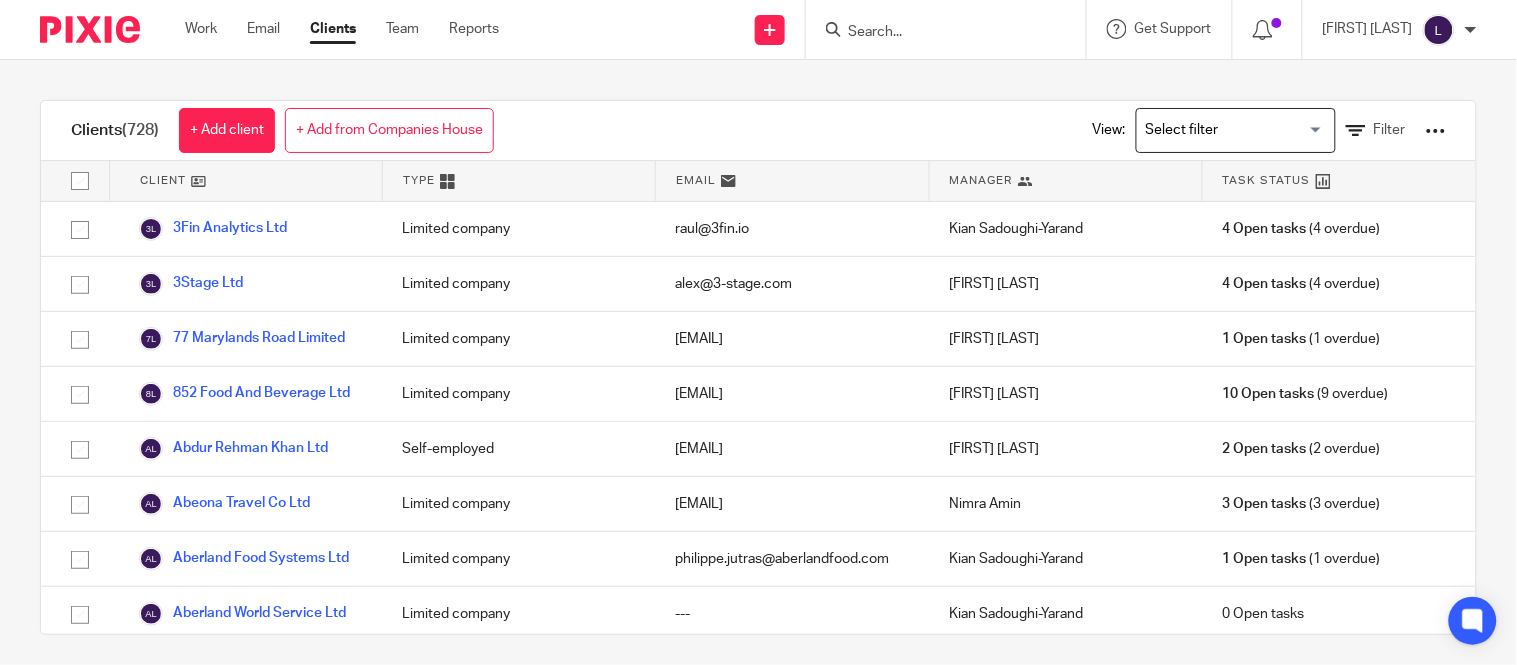 click at bounding box center (952, 29) 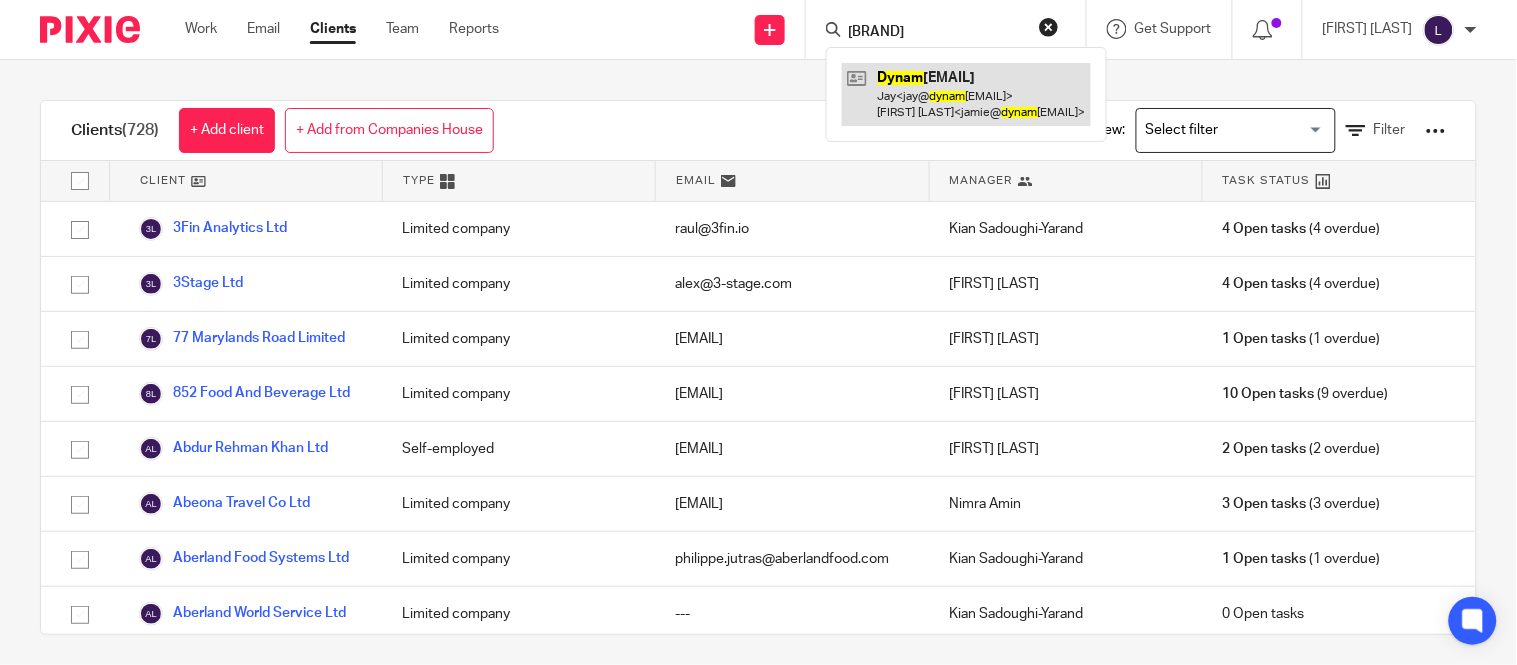 type on "dynac" 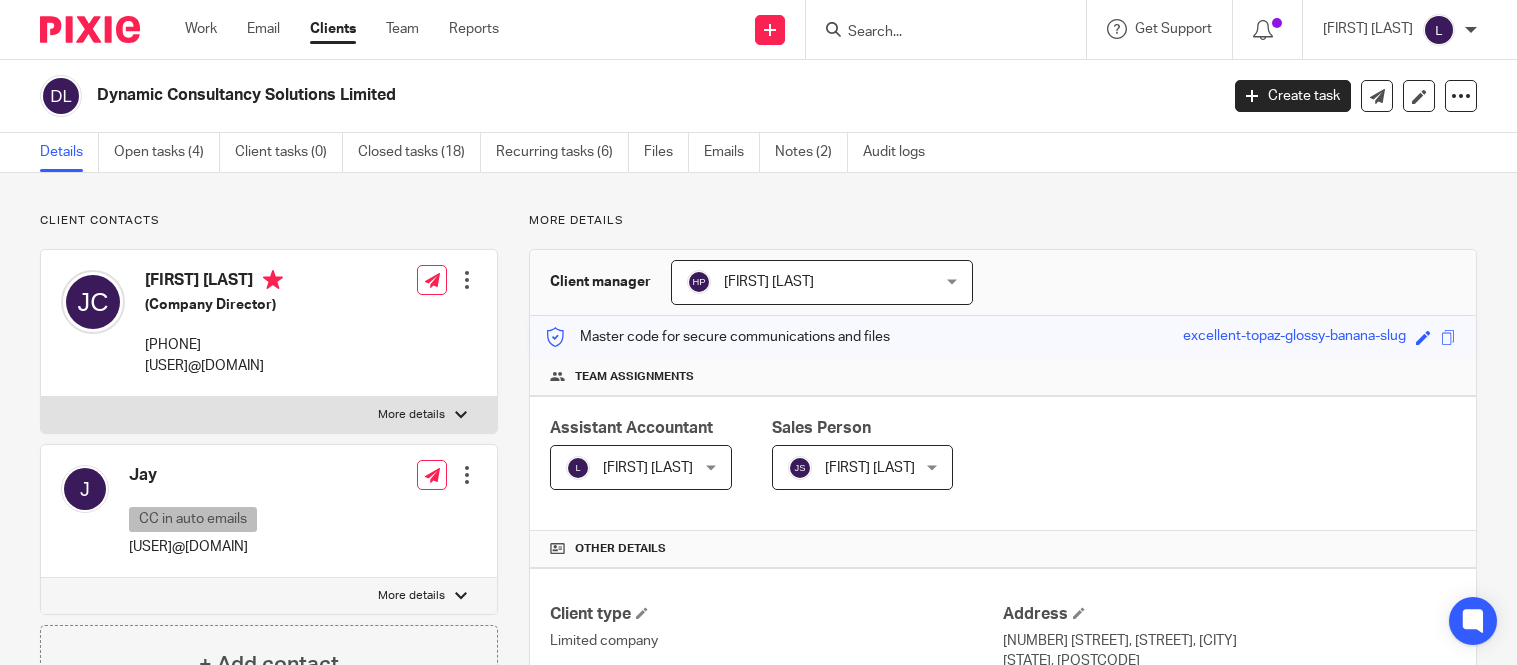 scroll, scrollTop: 0, scrollLeft: 0, axis: both 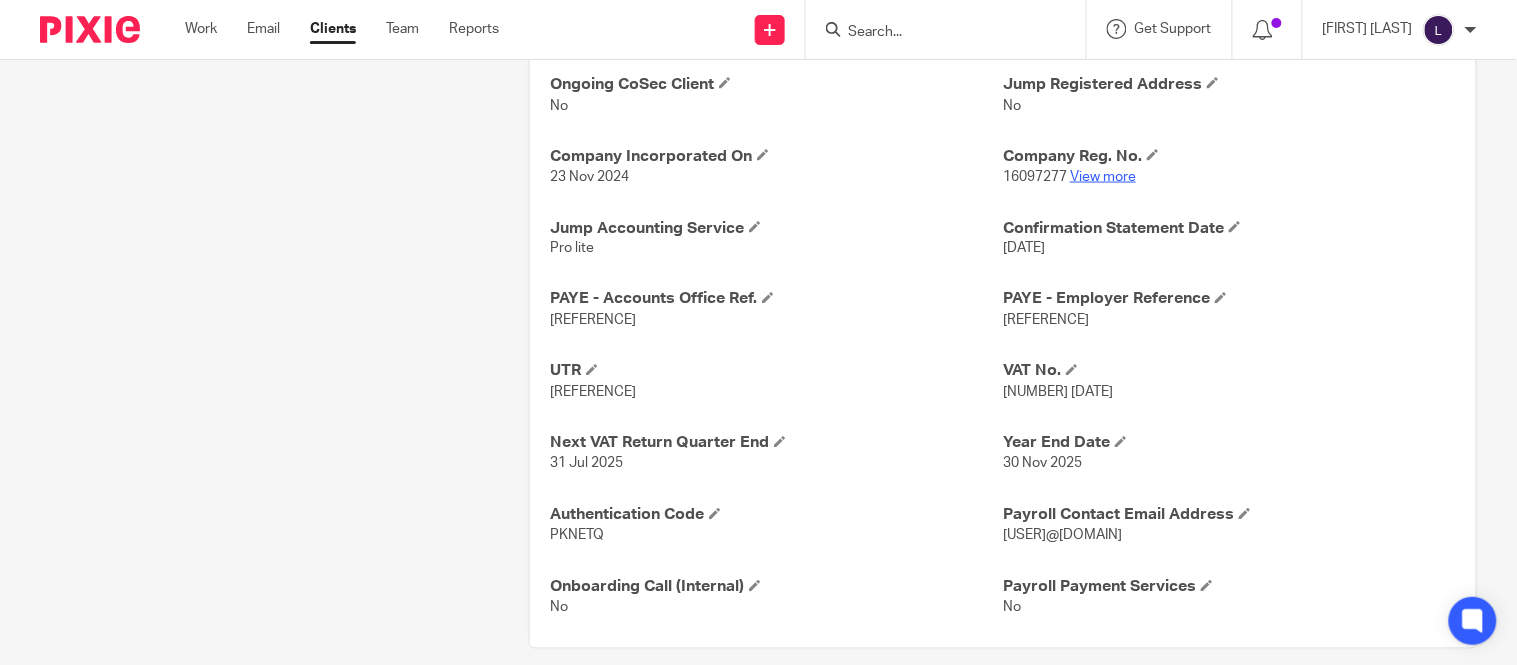 click on "View more" at bounding box center [1103, 177] 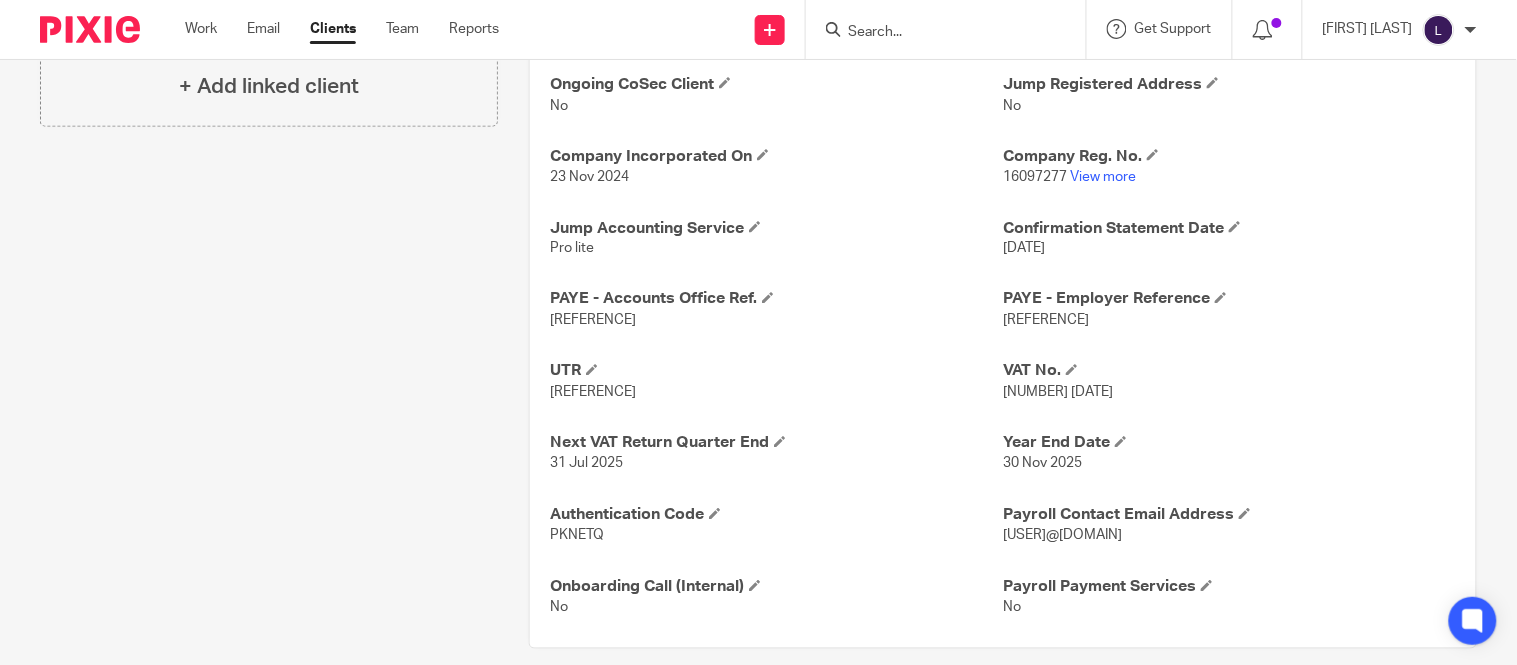 drag, startPoint x: 995, startPoint y: 325, endPoint x: 1104, endPoint y: 316, distance: 109.370926 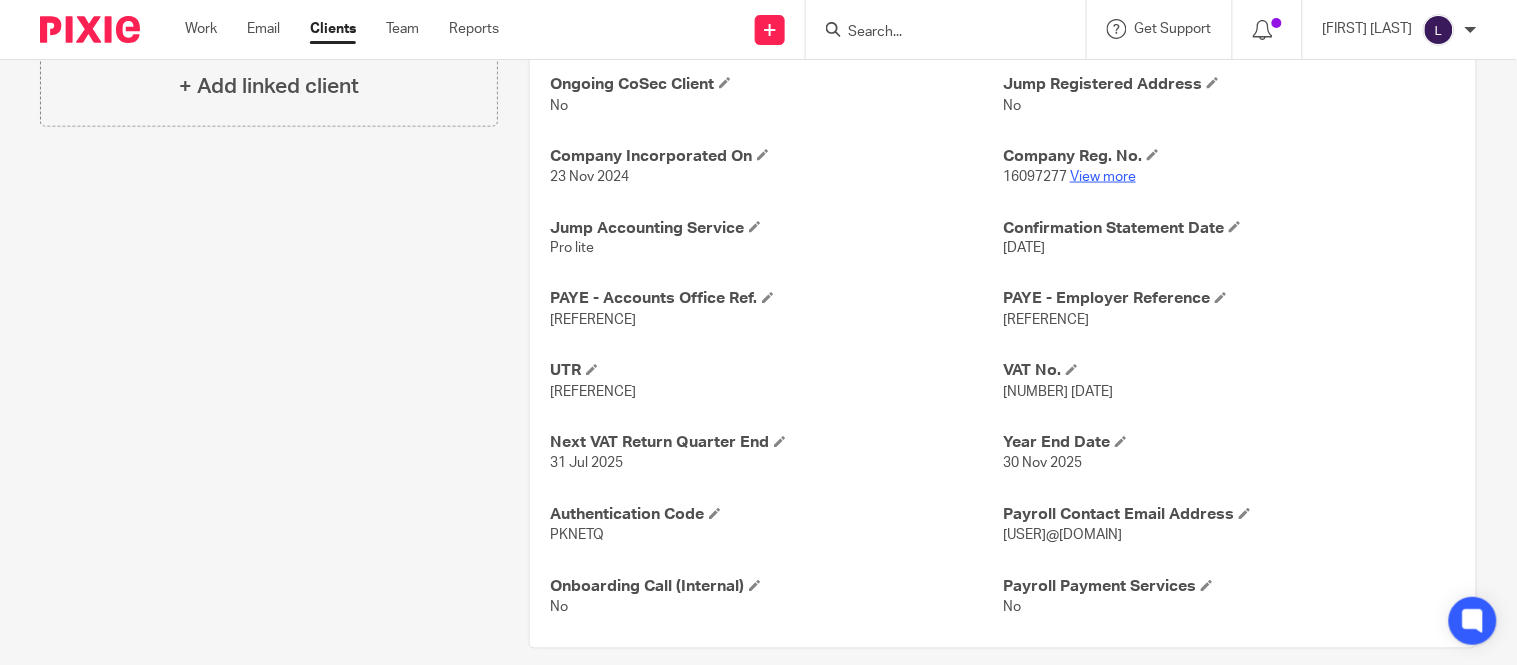 click on "View more" at bounding box center [1103, 177] 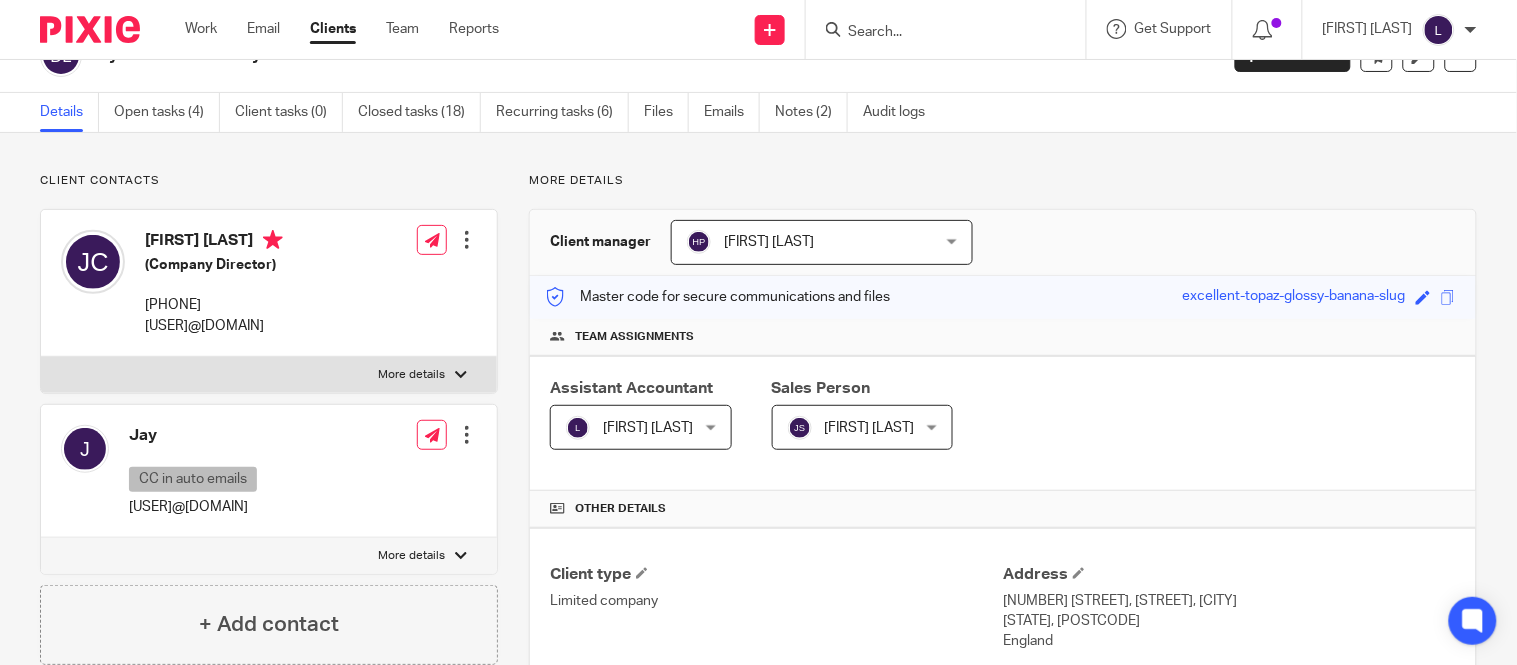 scroll, scrollTop: 0, scrollLeft: 0, axis: both 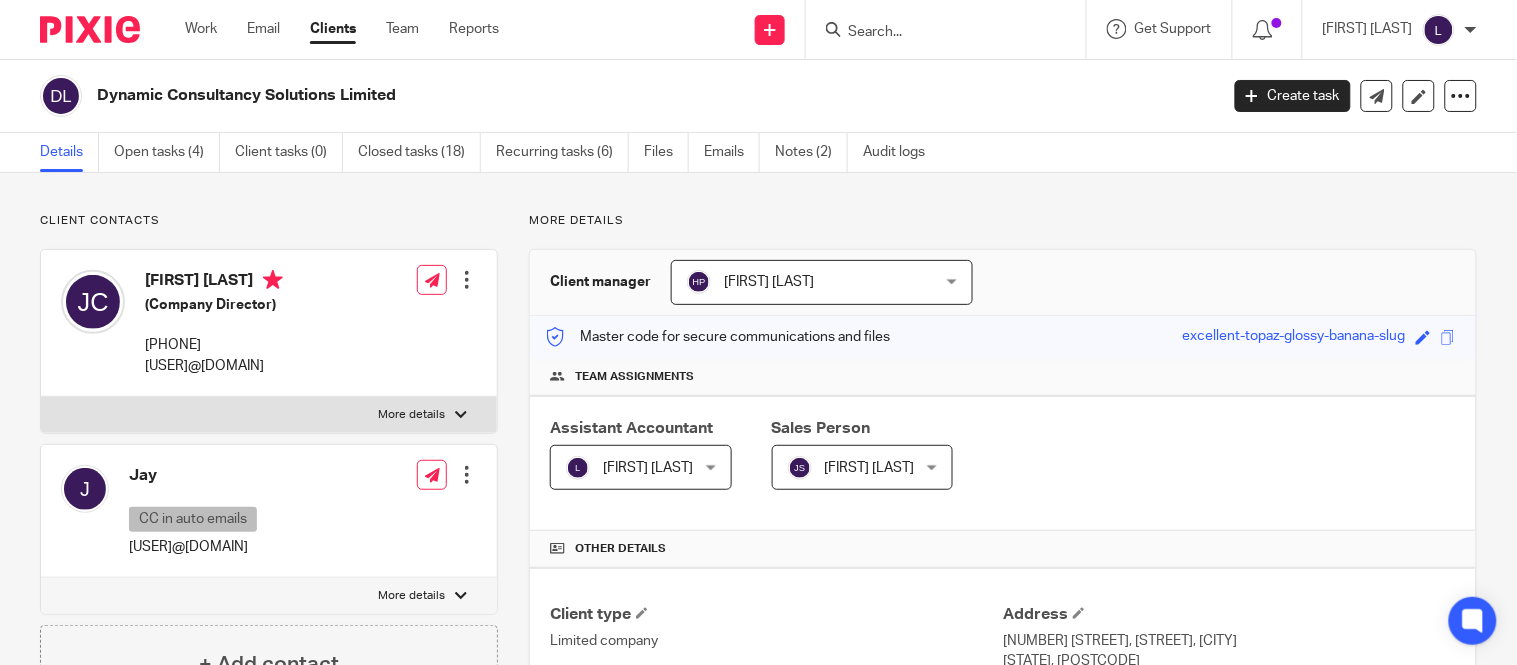 drag, startPoint x: 146, startPoint y: 362, endPoint x: 302, endPoint y: 364, distance: 156.01282 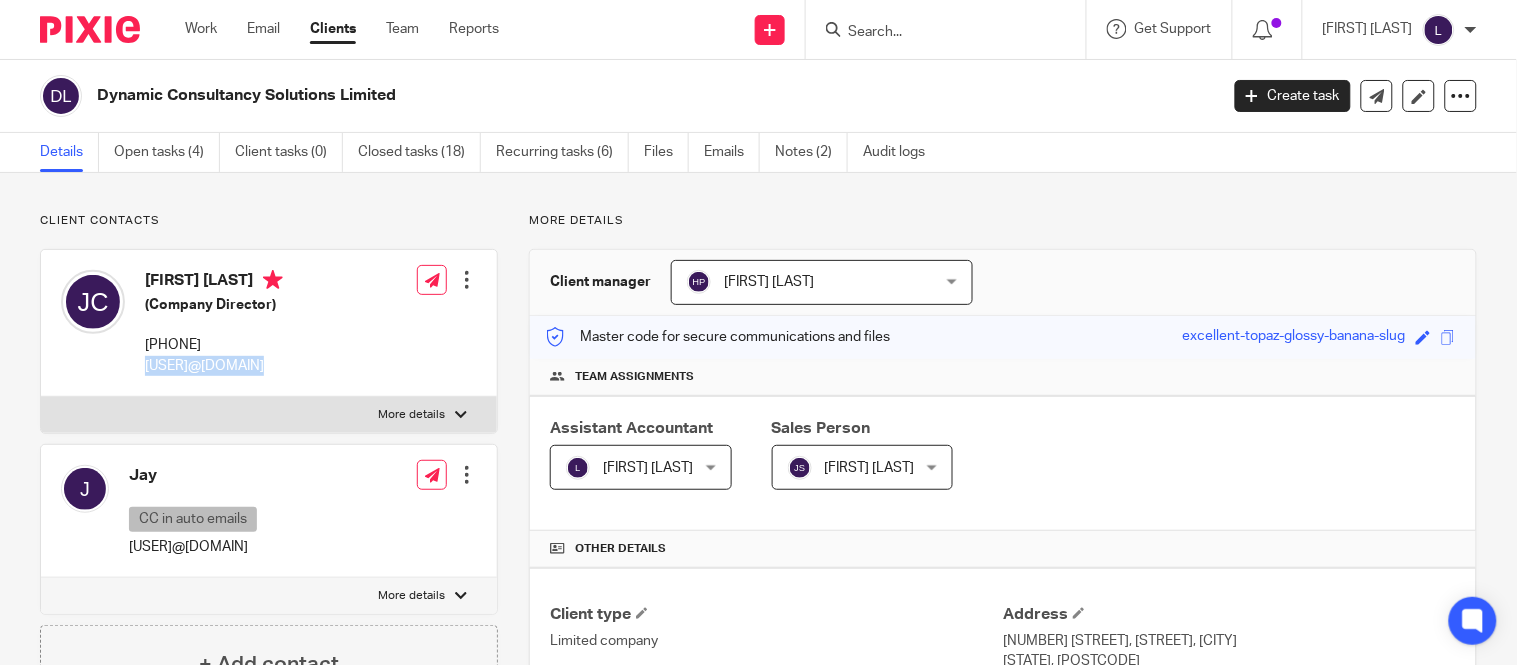 drag, startPoint x: 141, startPoint y: 377, endPoint x: 414, endPoint y: 365, distance: 273.2636 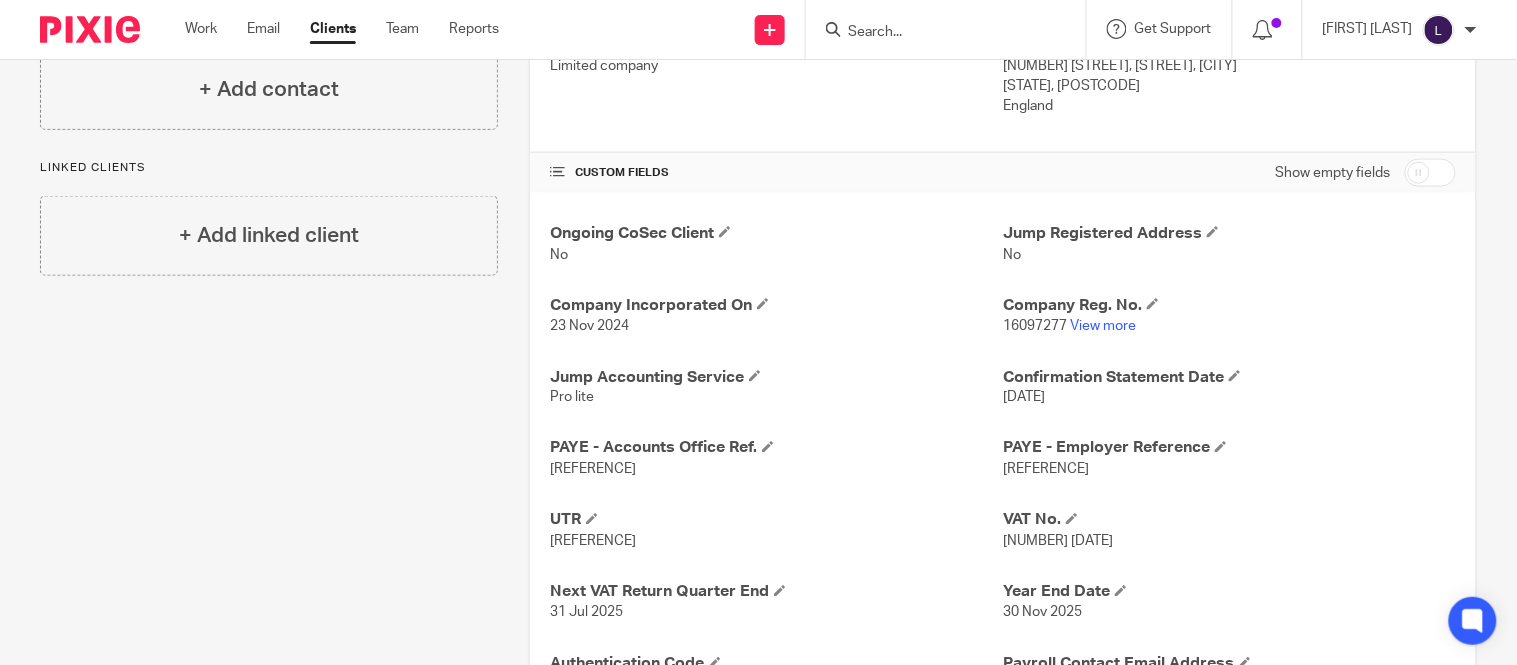 click on "No" at bounding box center (776, 255) 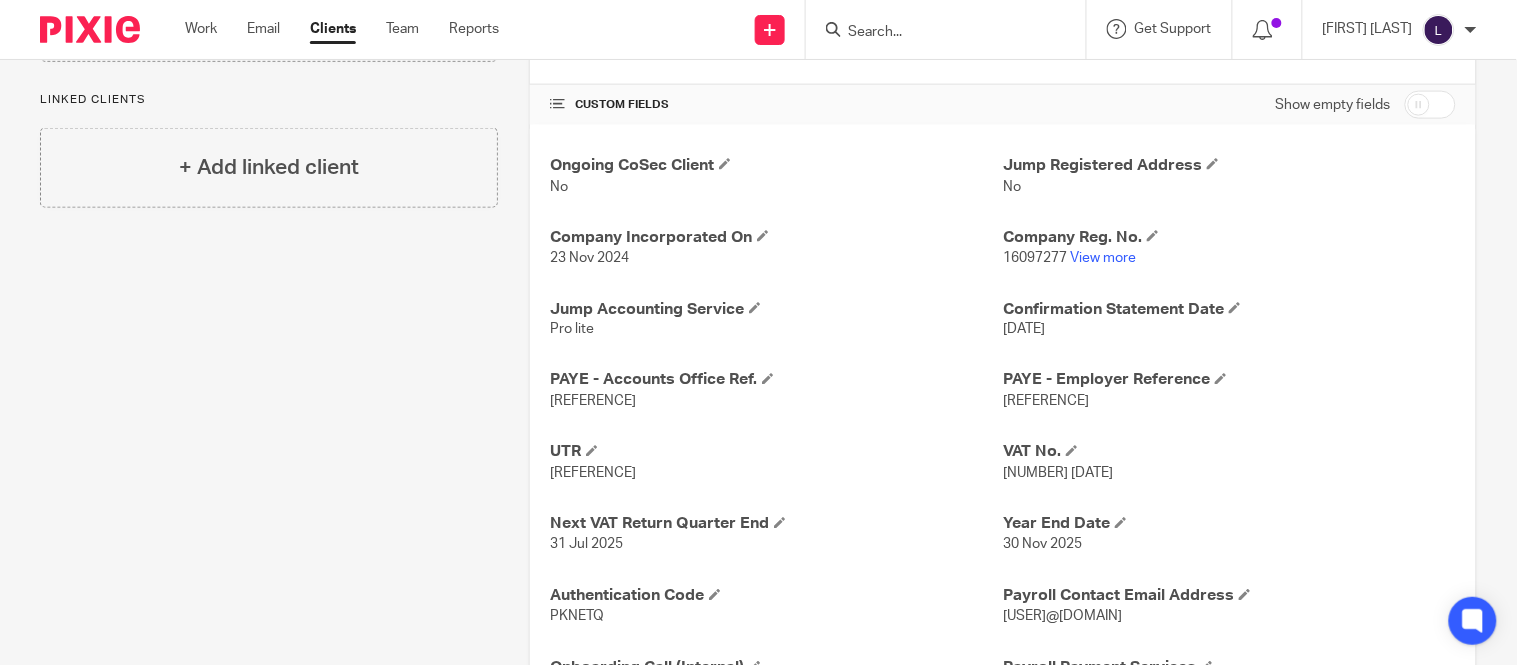 scroll, scrollTop: 653, scrollLeft: 0, axis: vertical 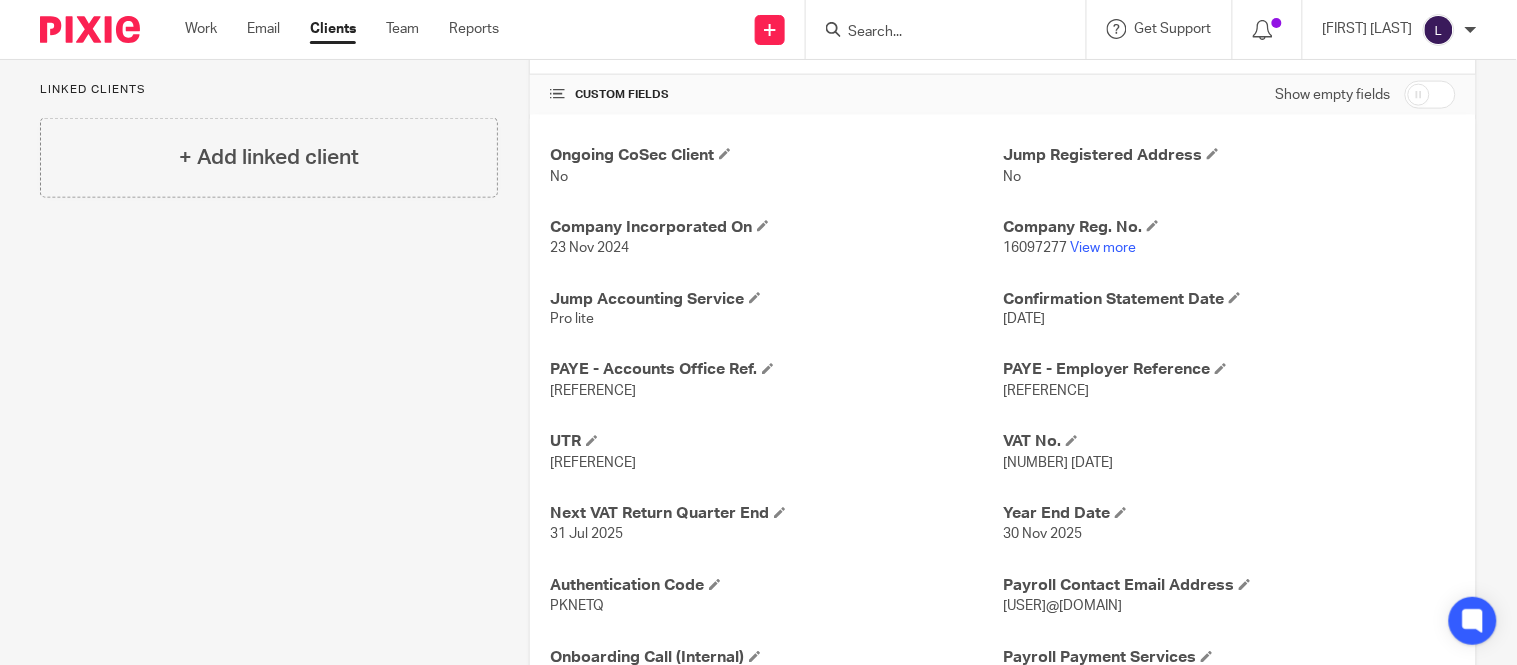 drag, startPoint x: 984, startPoint y: 390, endPoint x: 1092, endPoint y: 396, distance: 108.16654 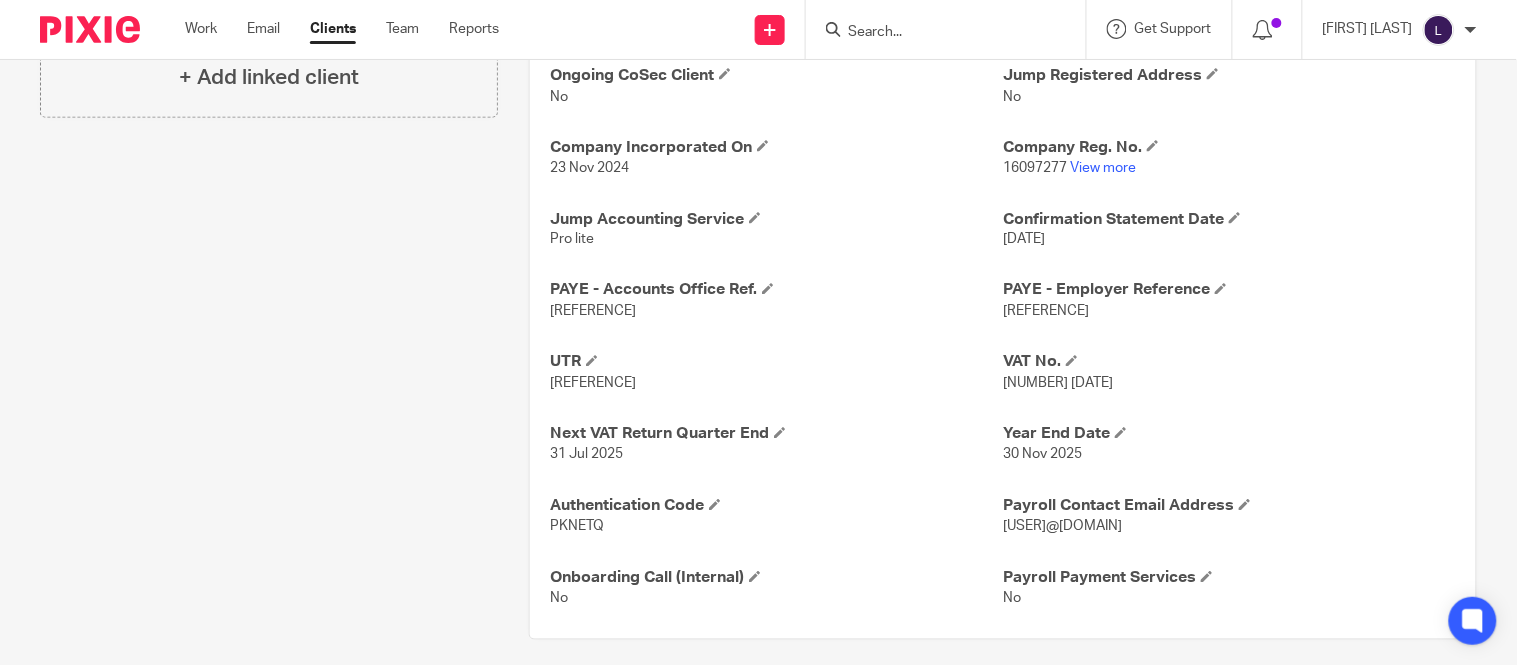 scroll, scrollTop: 748, scrollLeft: 0, axis: vertical 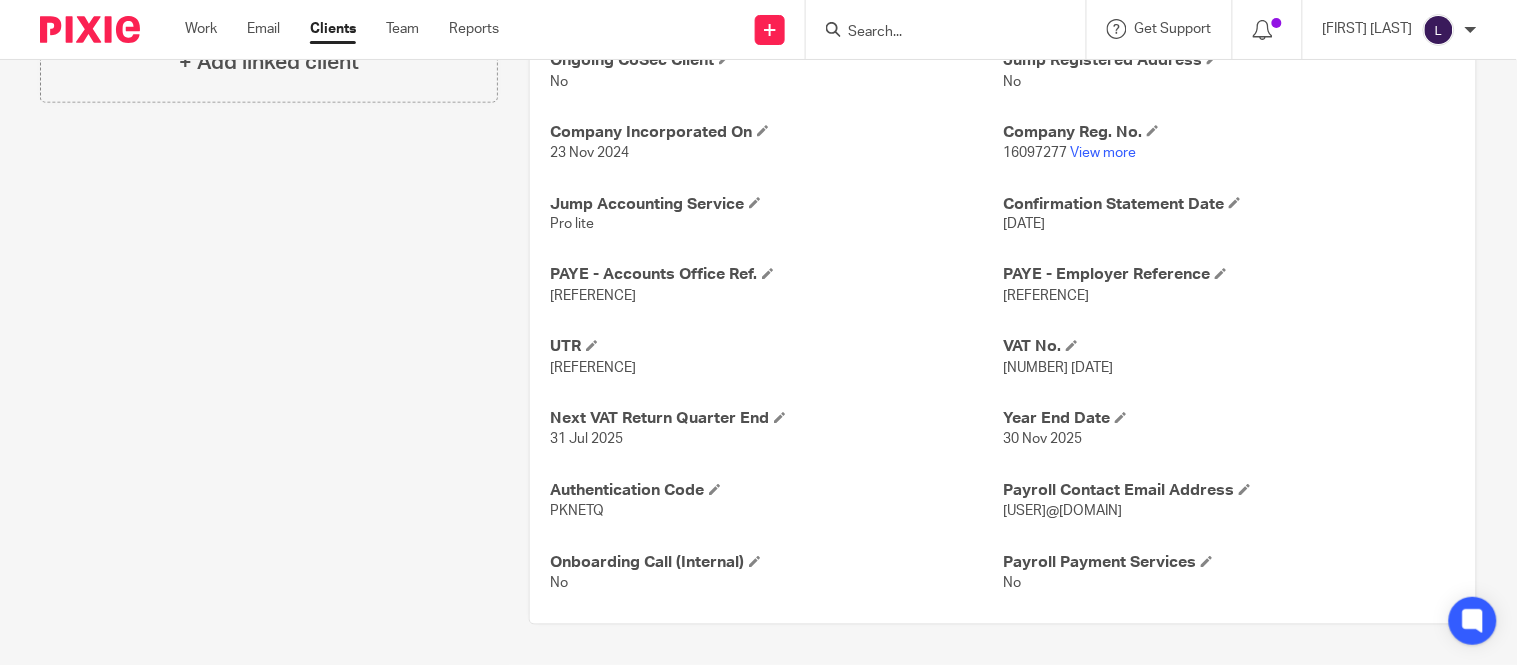 drag, startPoint x: 993, startPoint y: 302, endPoint x: 1076, endPoint y: 306, distance: 83.09633 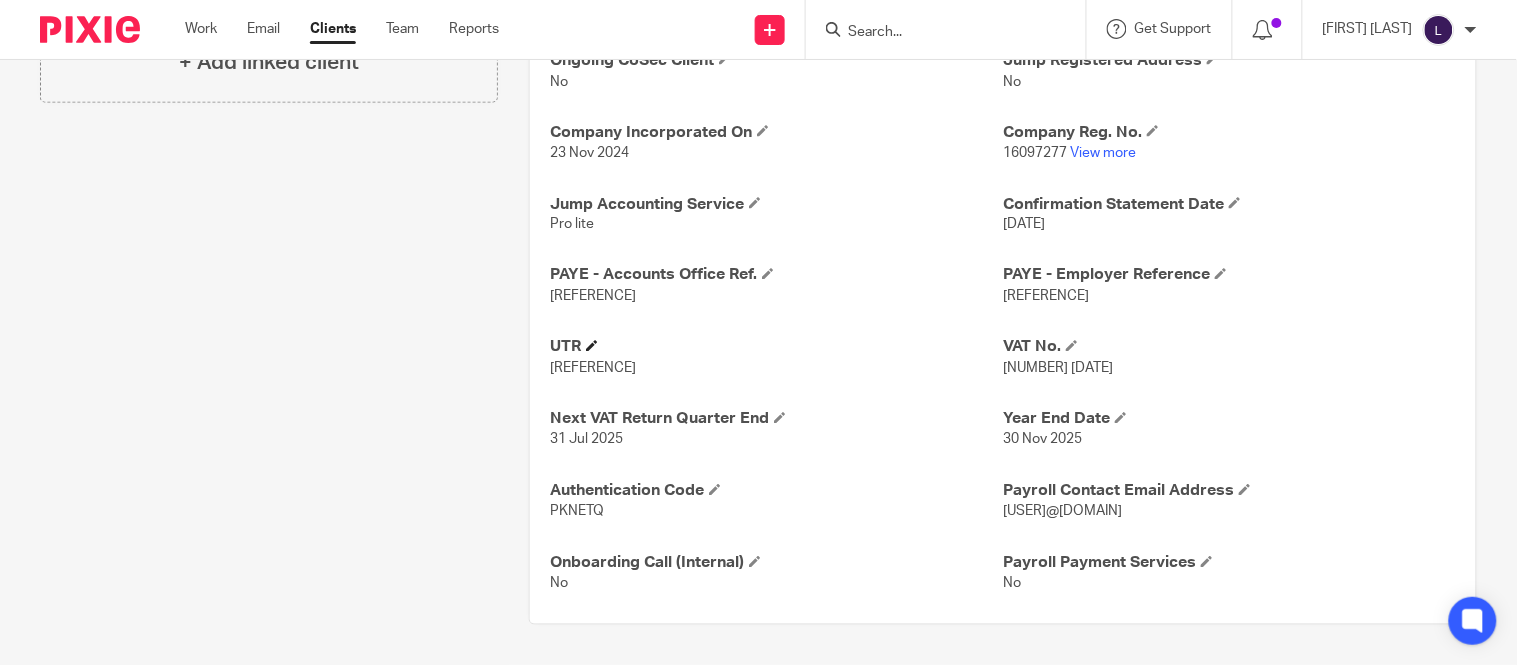 click on "UTR" at bounding box center [776, 347] 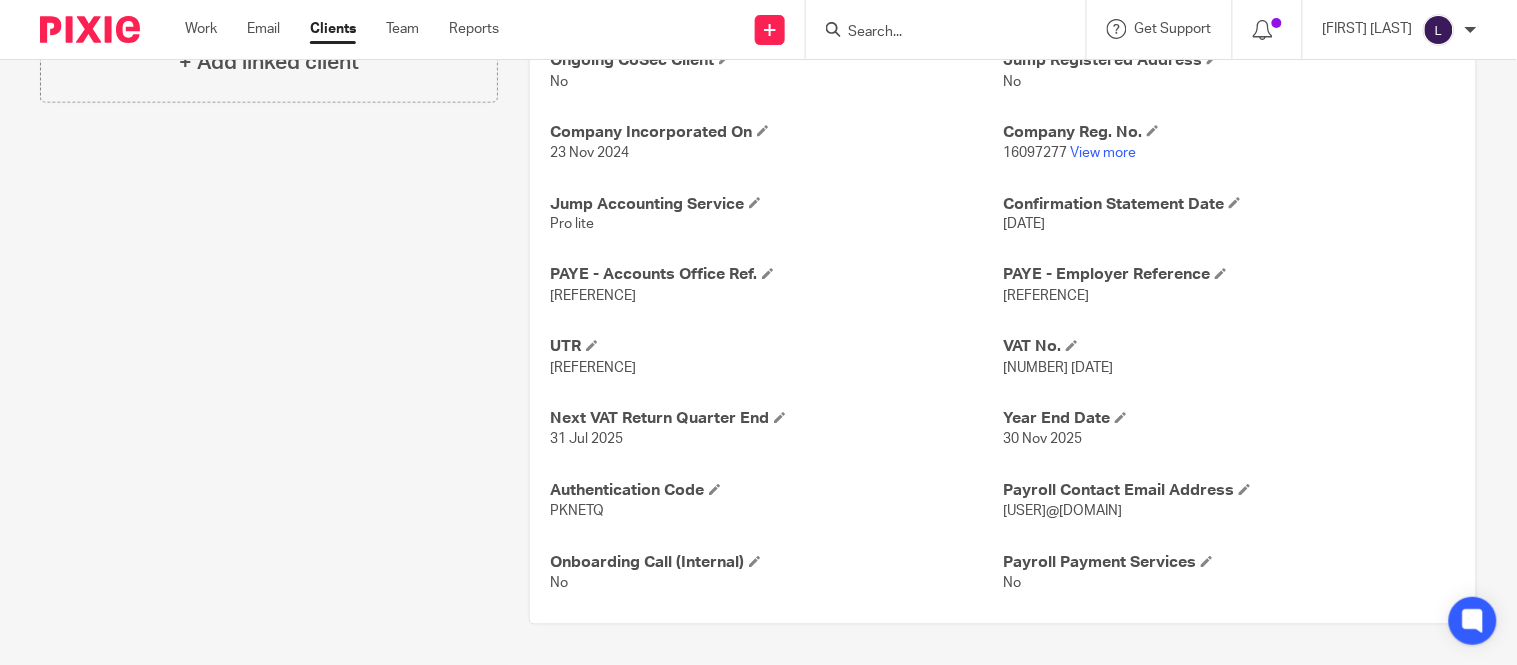 drag, startPoint x: 1027, startPoint y: 295, endPoint x: 1096, endPoint y: 295, distance: 69 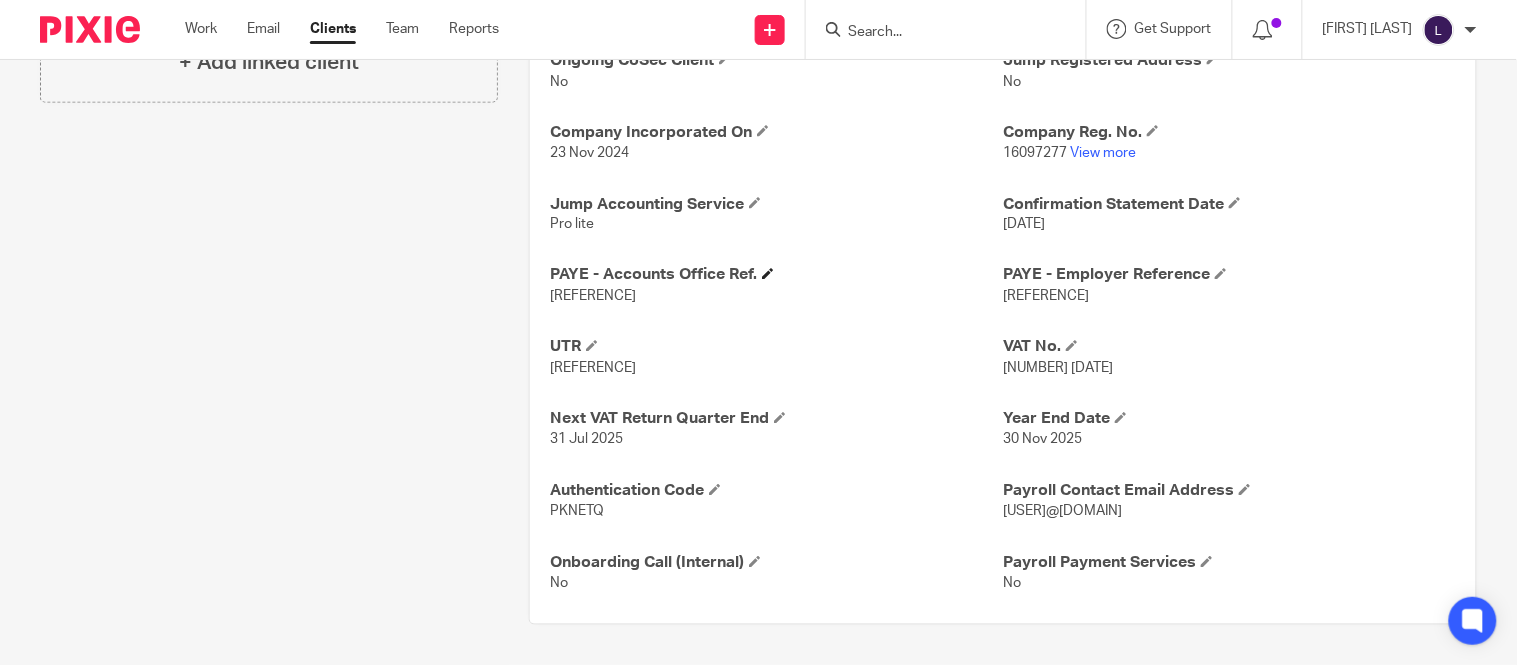 drag, startPoint x: 542, startPoint y: 290, endPoint x: 670, endPoint y: 286, distance: 128.06248 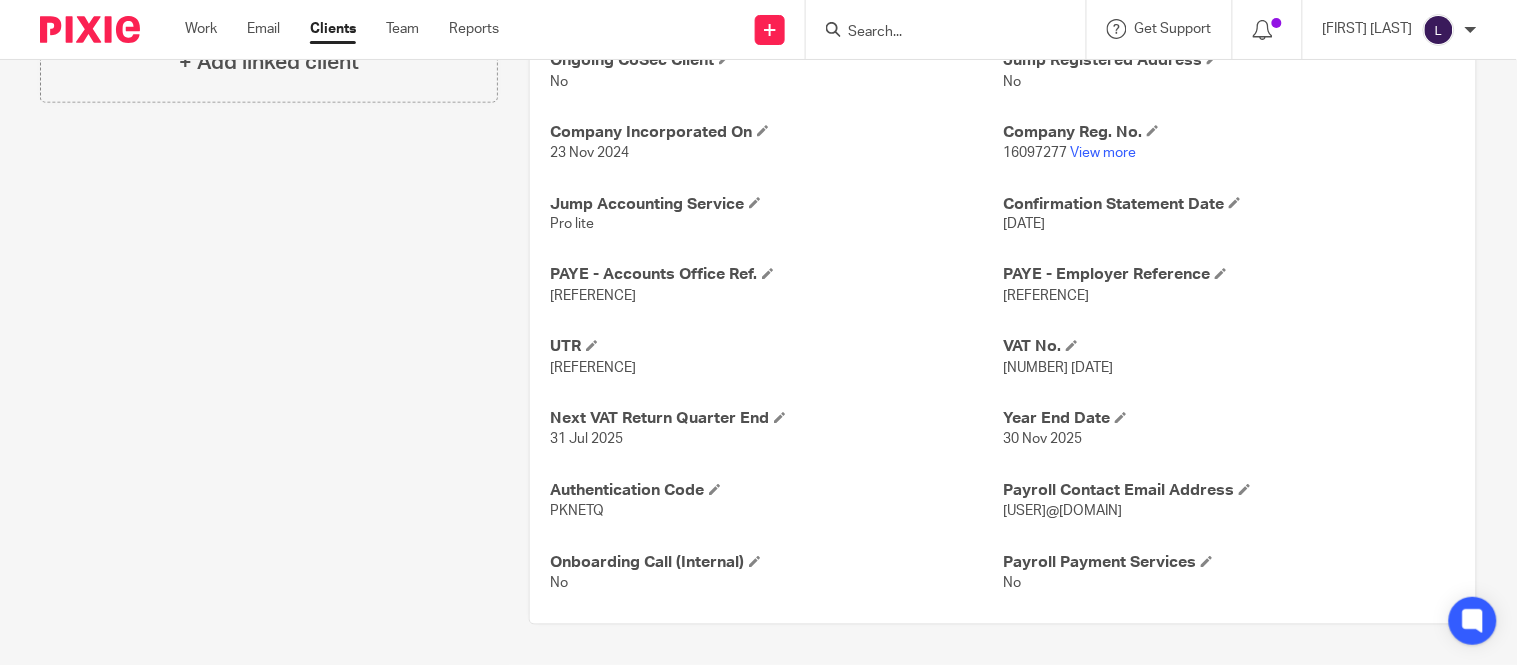 drag, startPoint x: 651, startPoint y: 294, endPoint x: 548, endPoint y: 298, distance: 103.077644 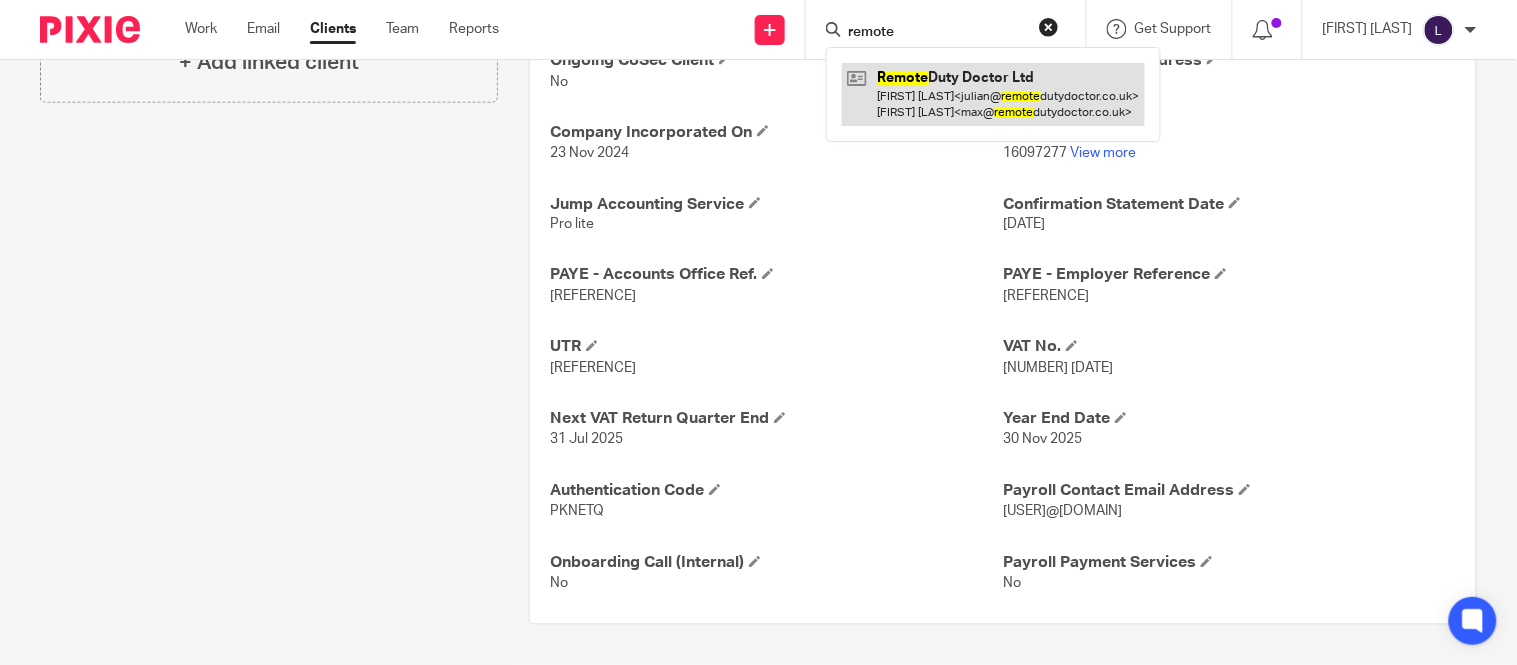 type on "remote" 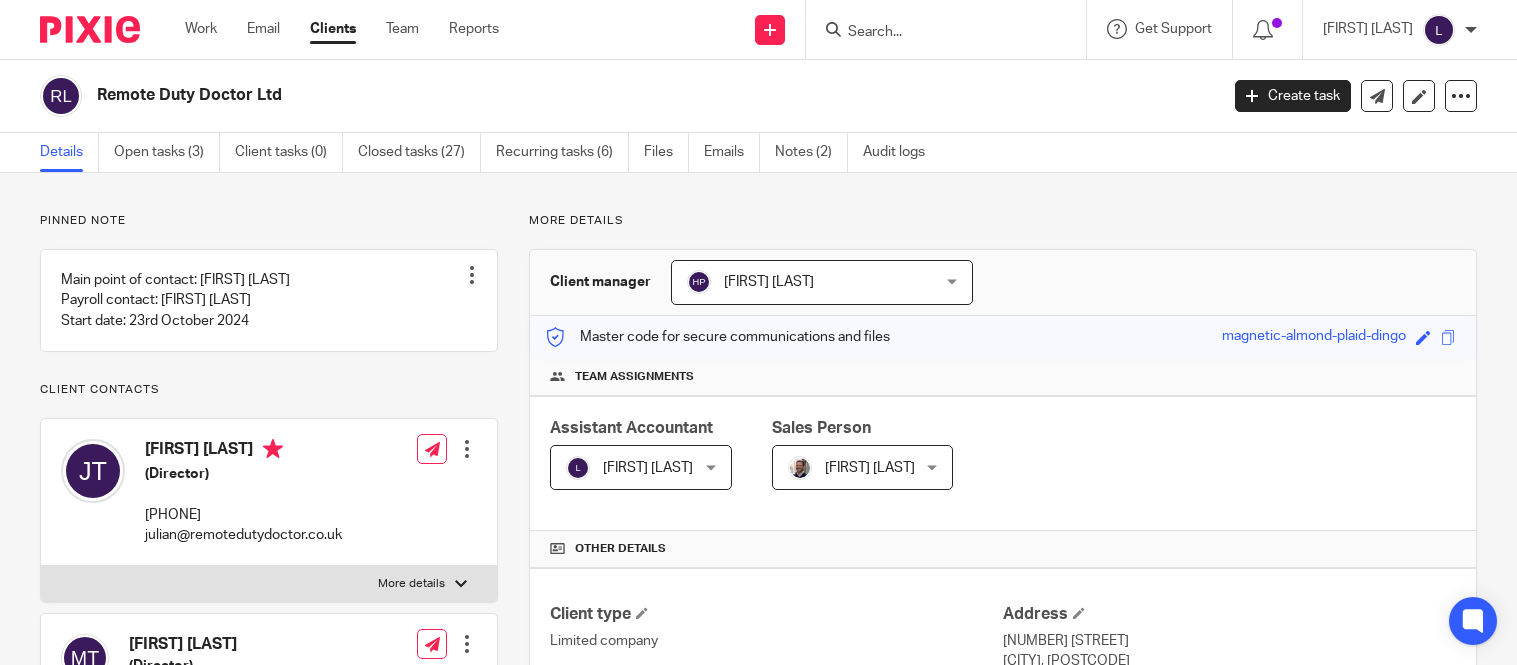 scroll, scrollTop: 0, scrollLeft: 0, axis: both 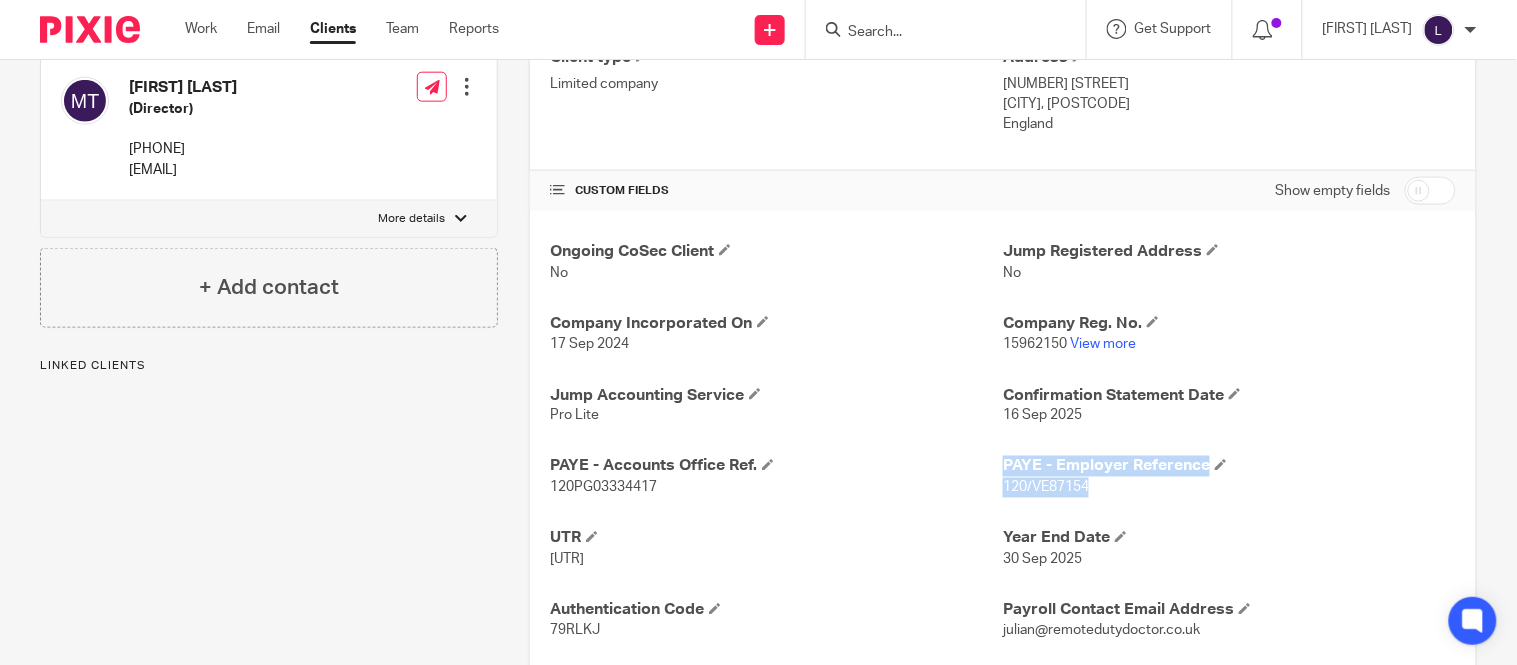 drag, startPoint x: 988, startPoint y: 492, endPoint x: 1084, endPoint y: 497, distance: 96.13012 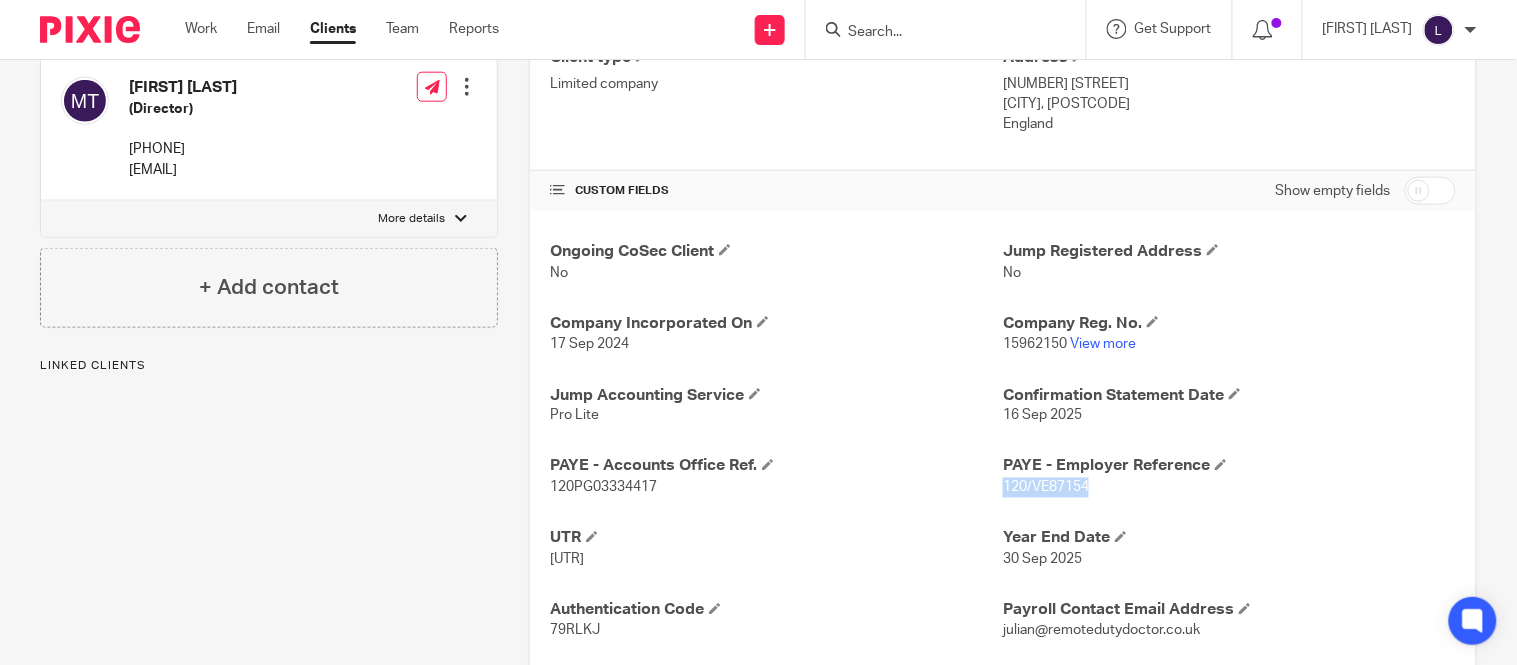 drag, startPoint x: 994, startPoint y: 490, endPoint x: 1081, endPoint y: 493, distance: 87.05171 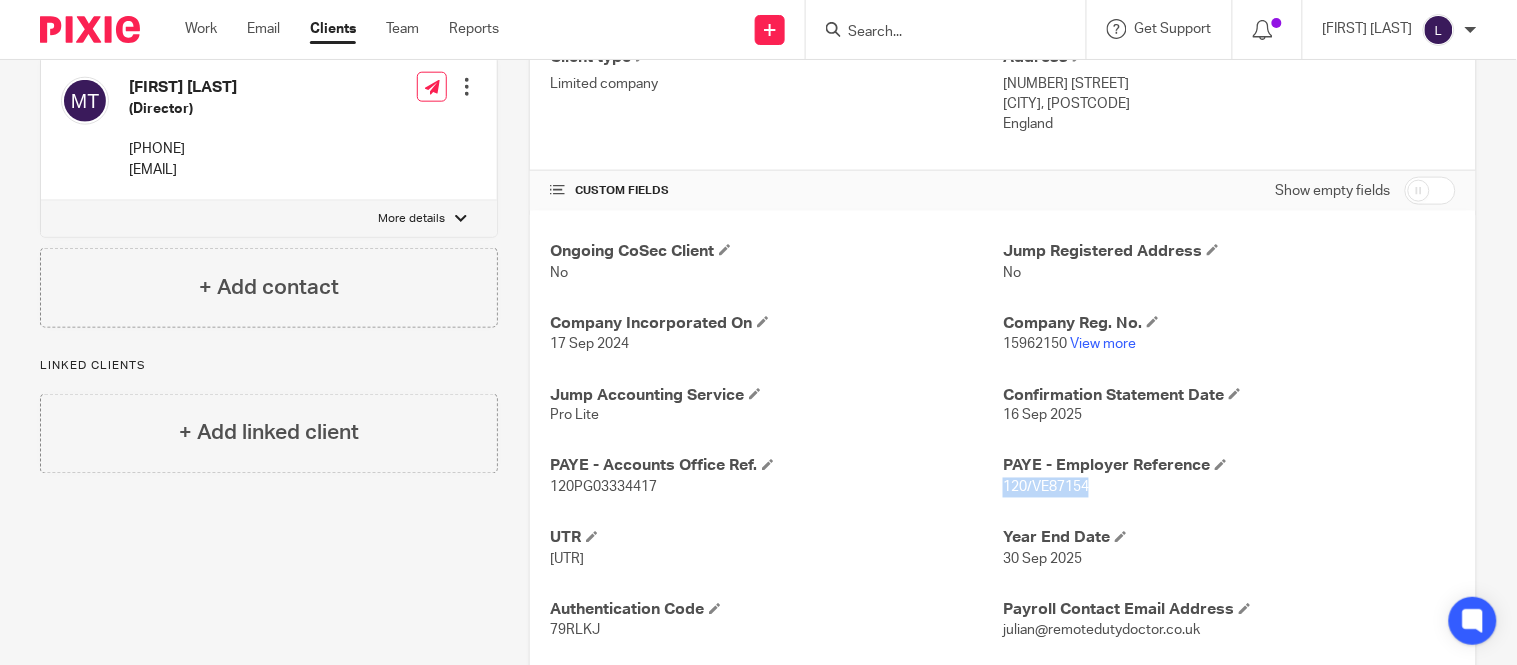 scroll, scrollTop: 673, scrollLeft: 0, axis: vertical 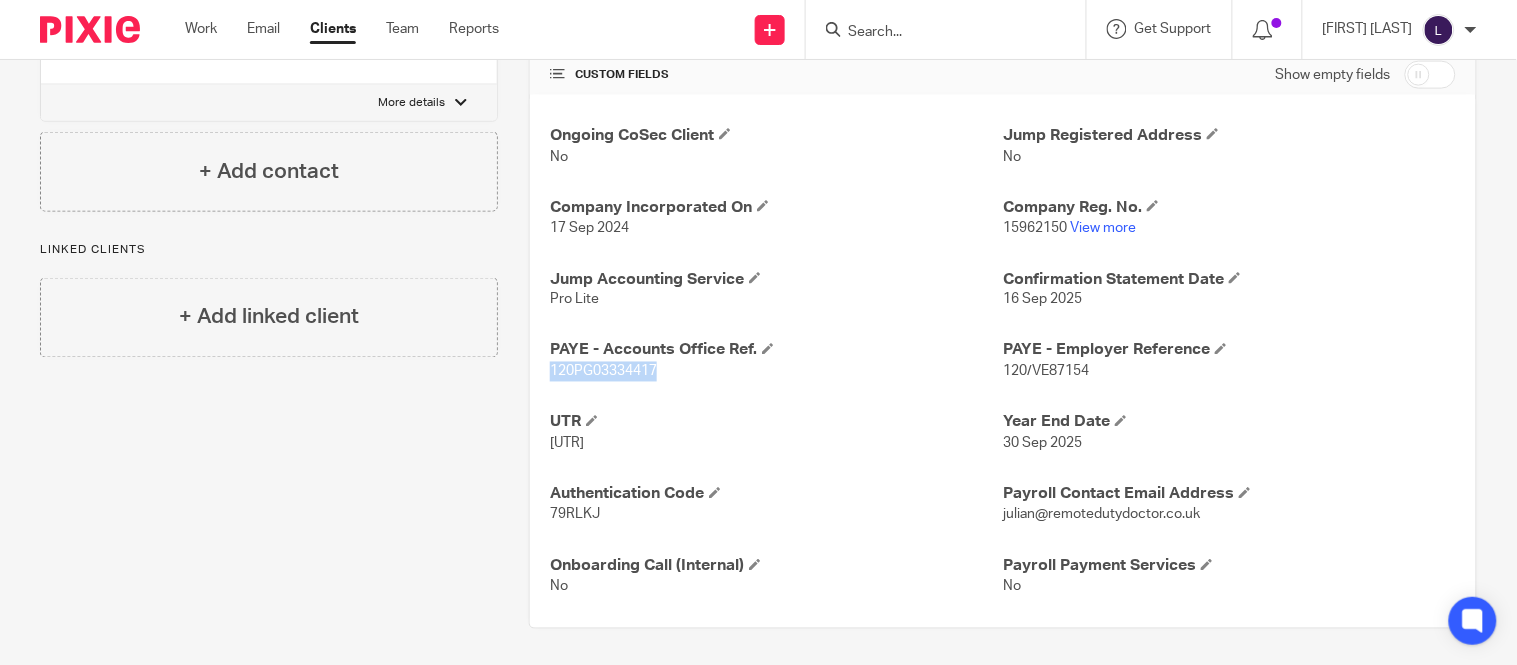drag, startPoint x: 545, startPoint y: 368, endPoint x: 654, endPoint y: 380, distance: 109.65856 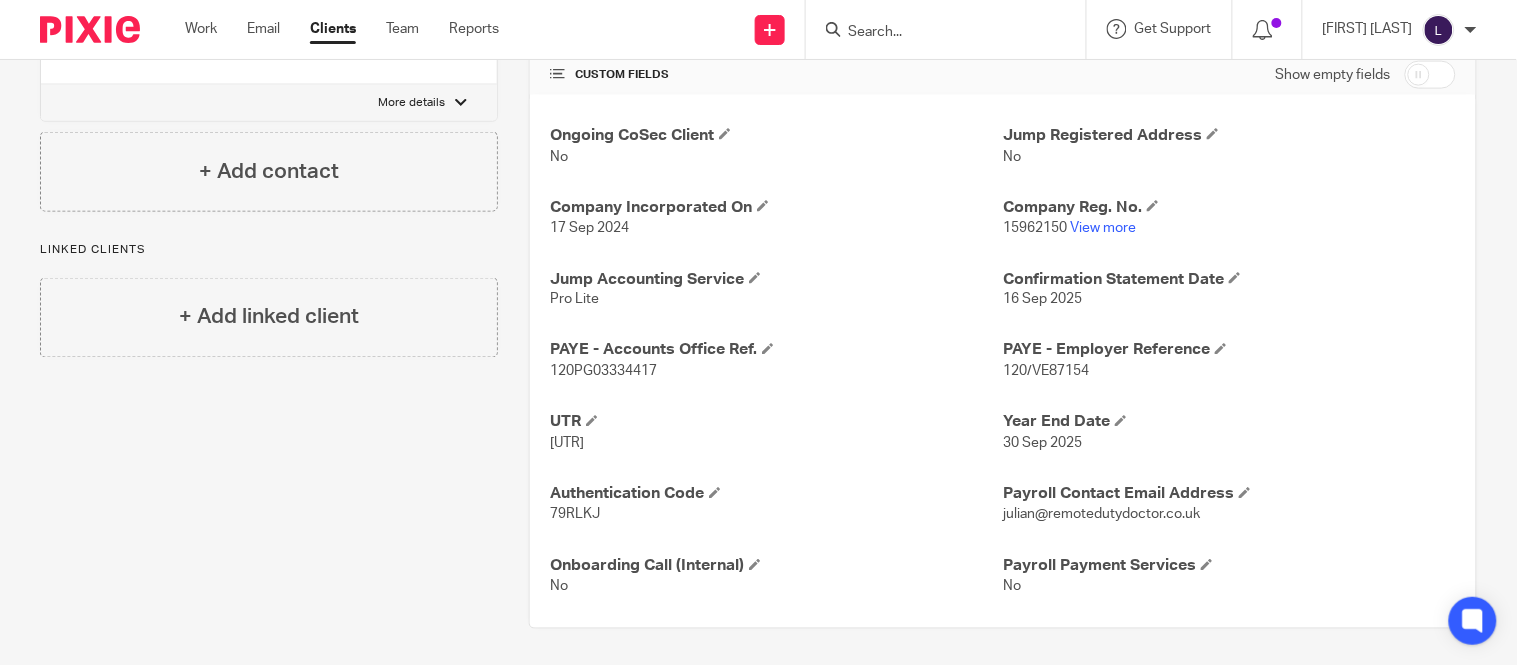 drag, startPoint x: 894, startPoint y: 65, endPoint x: 884, endPoint y: 23, distance: 43.174065 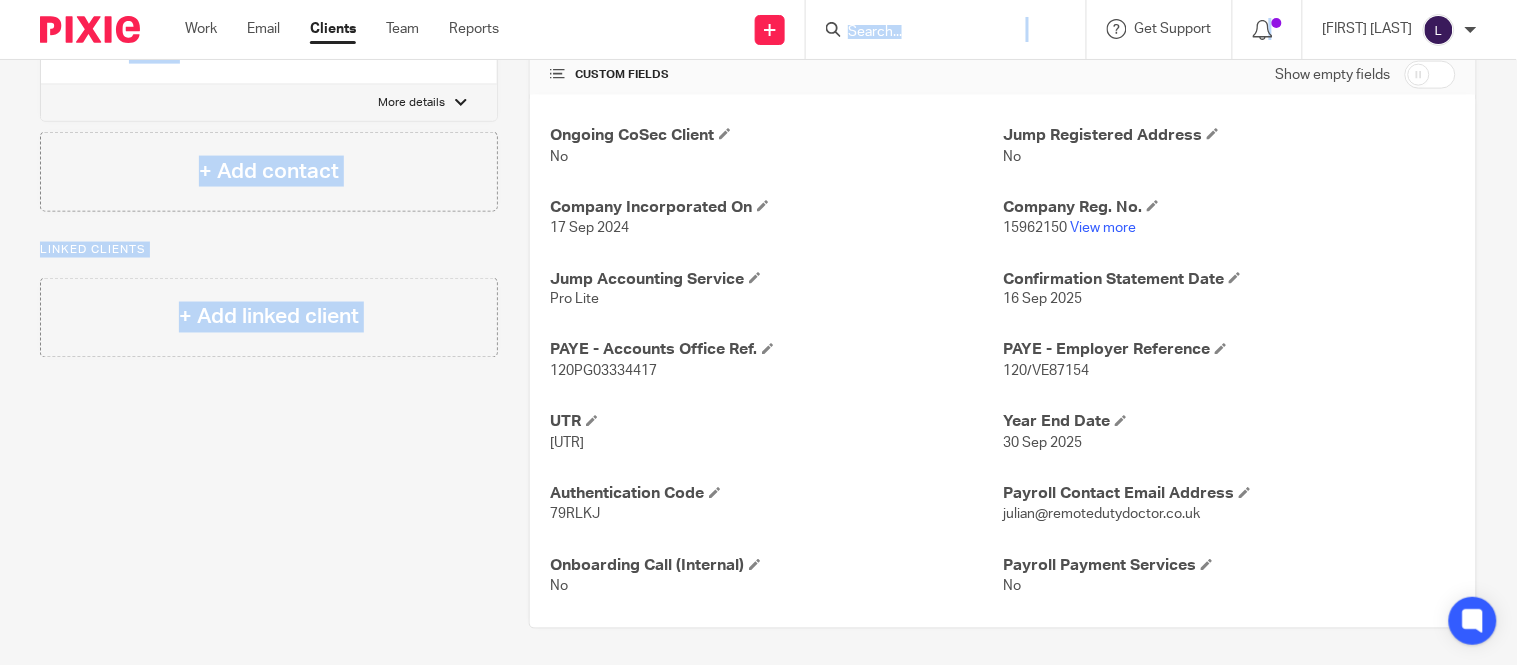 click at bounding box center (952, 29) 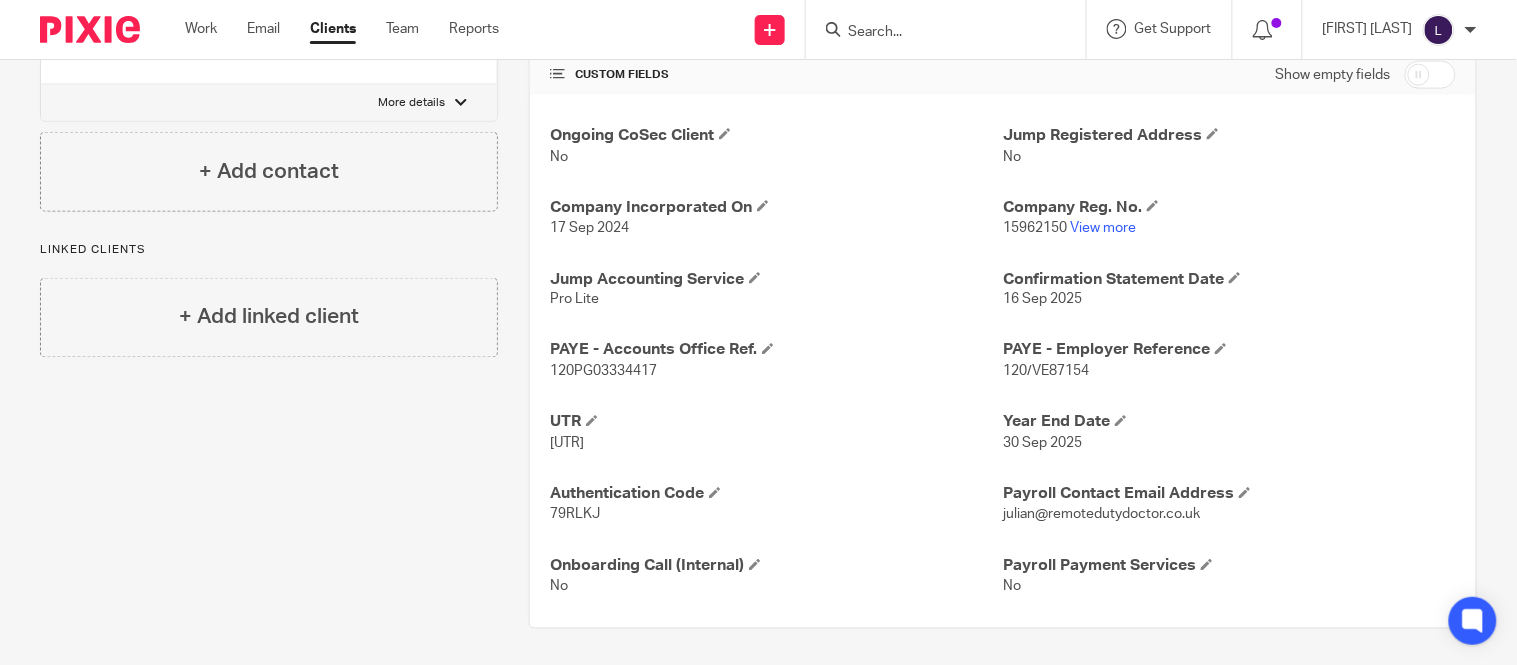 click at bounding box center [936, 33] 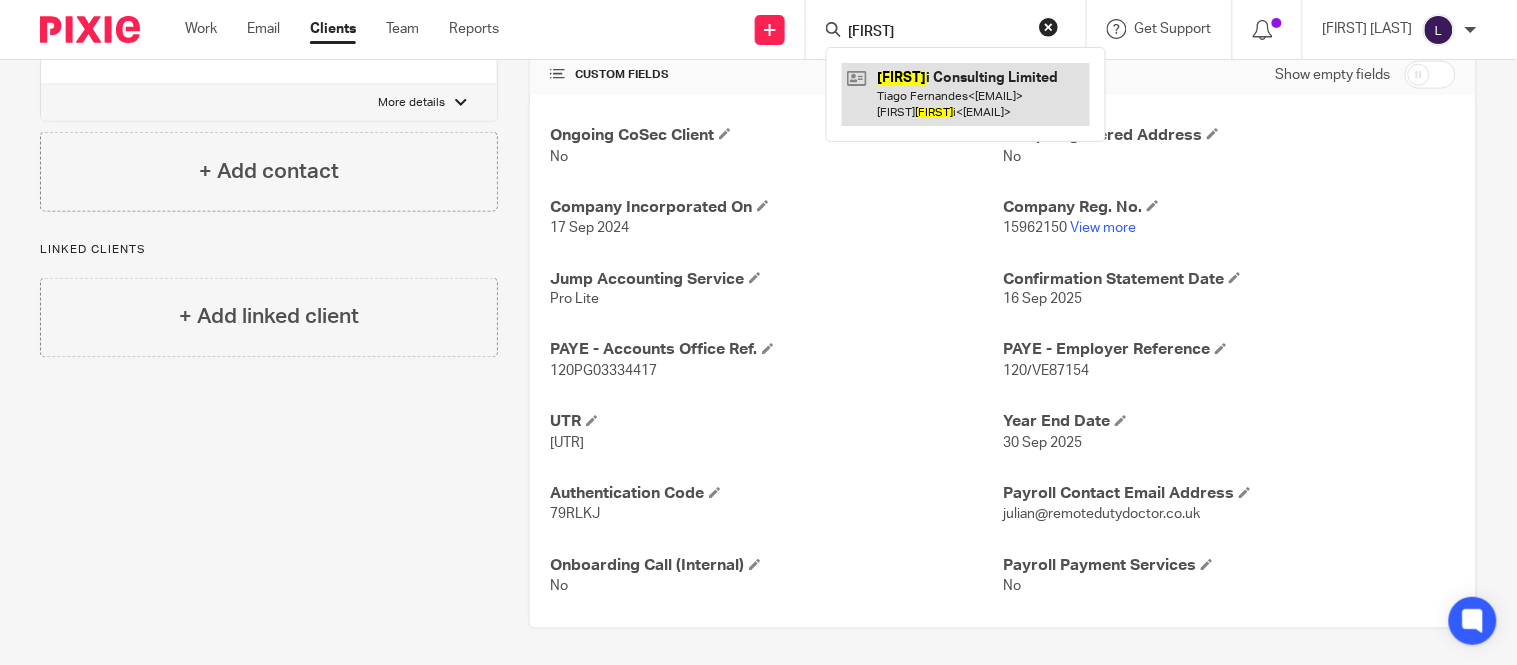 type on "benatt" 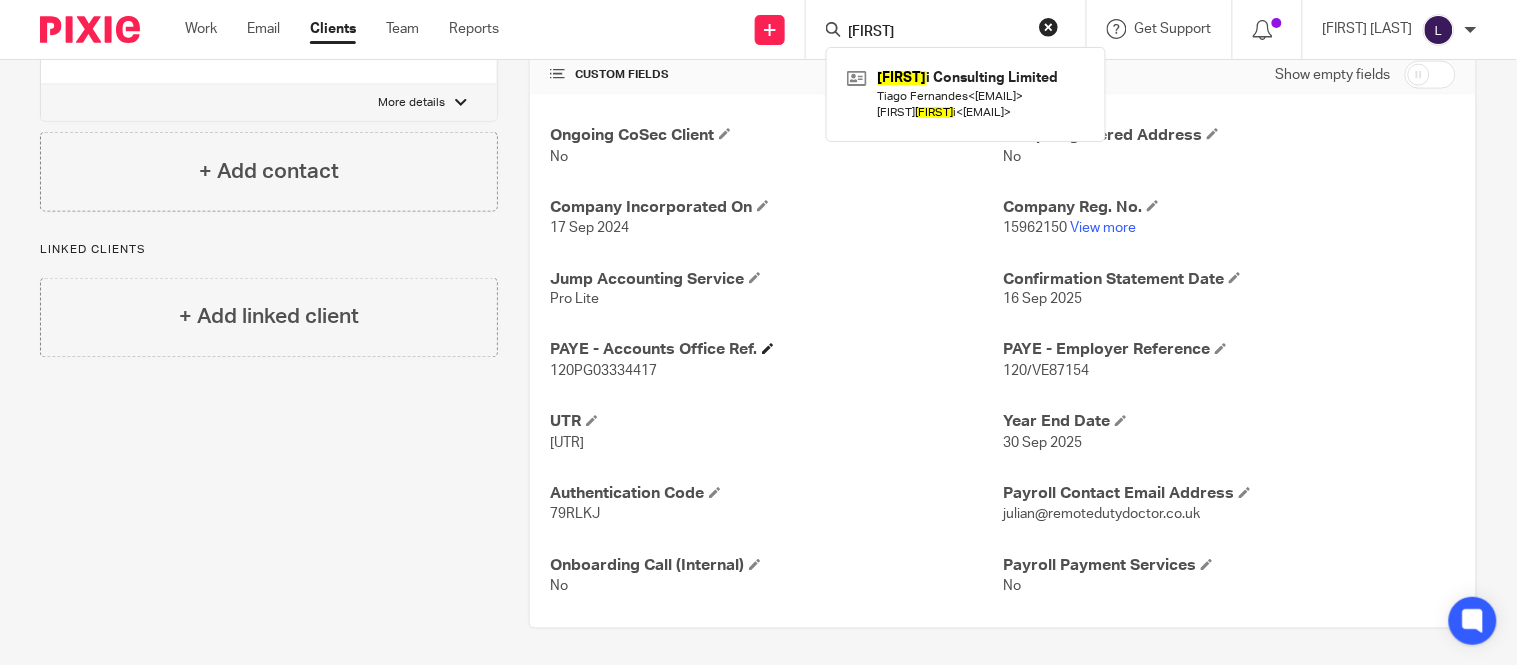 scroll, scrollTop: 677, scrollLeft: 0, axis: vertical 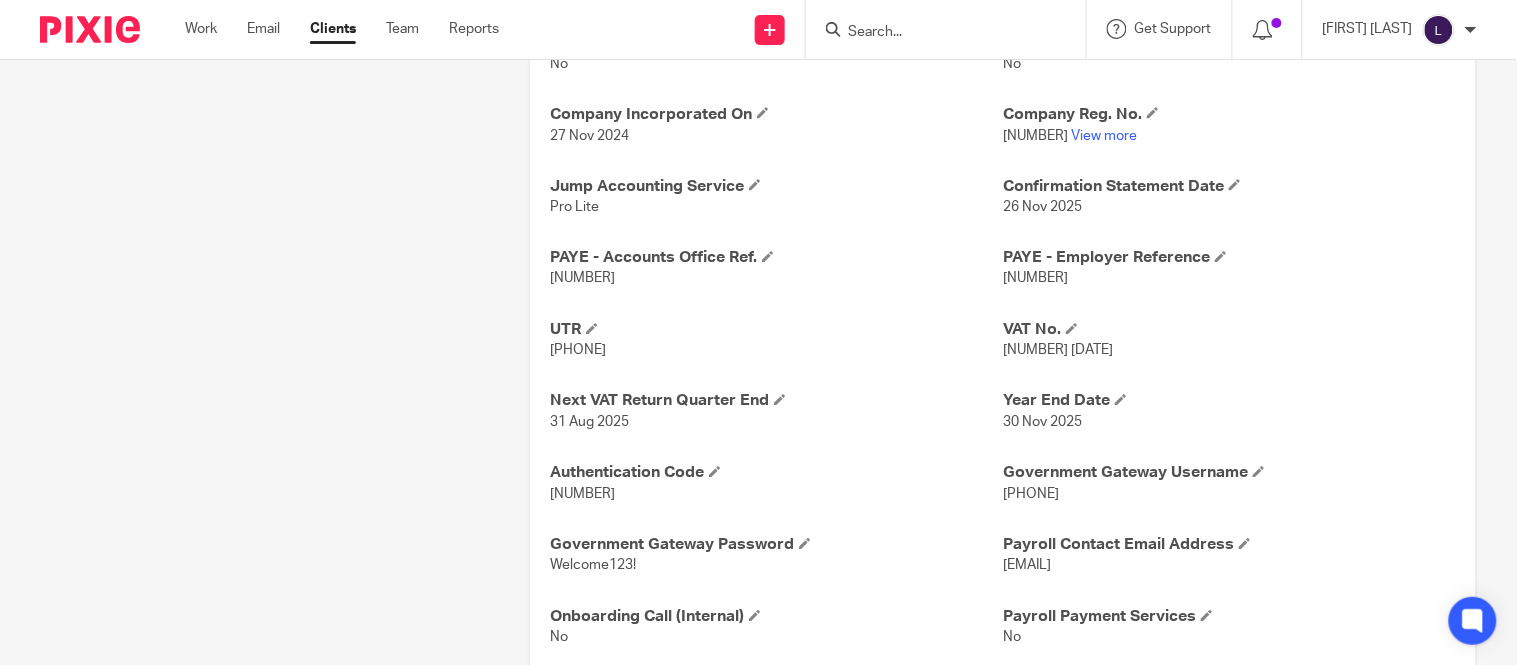 drag, startPoint x: 995, startPoint y: 277, endPoint x: 1081, endPoint y: 277, distance: 86 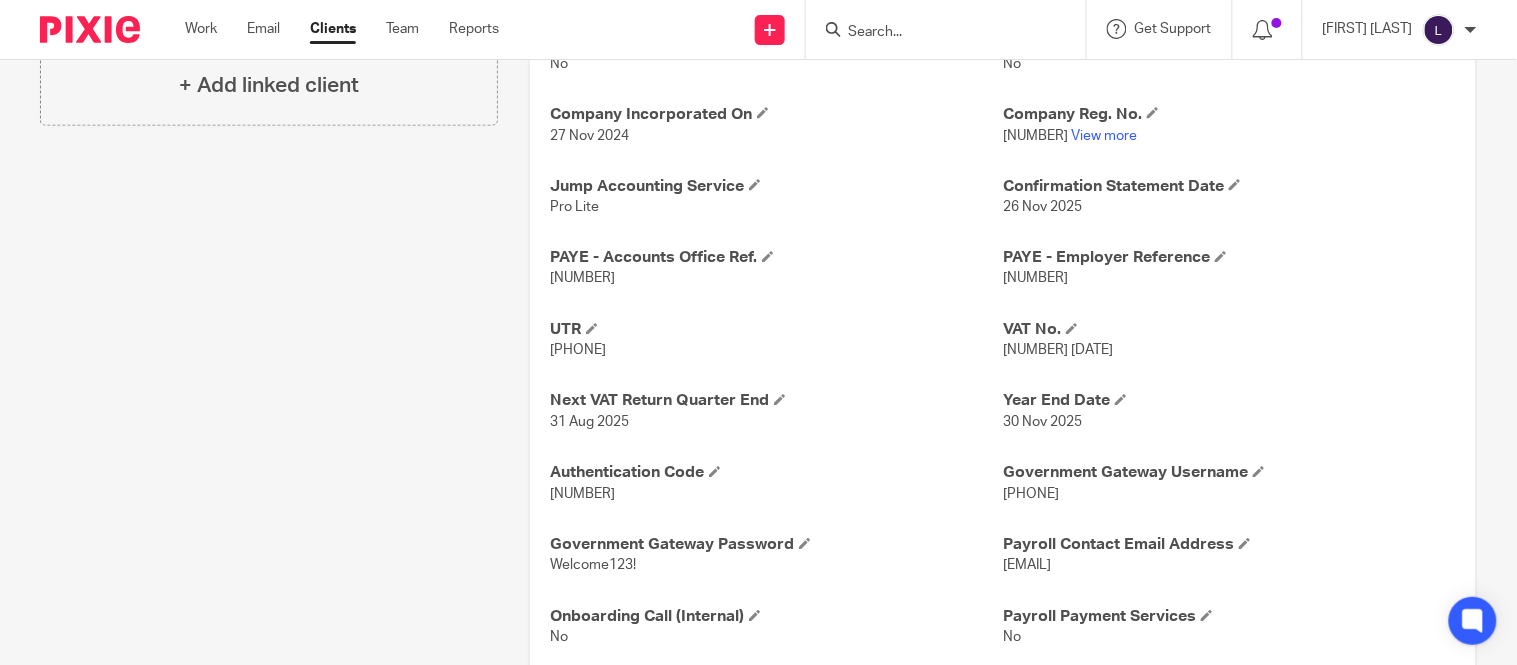 drag, startPoint x: 544, startPoint y: 283, endPoint x: 670, endPoint y: 278, distance: 126.09917 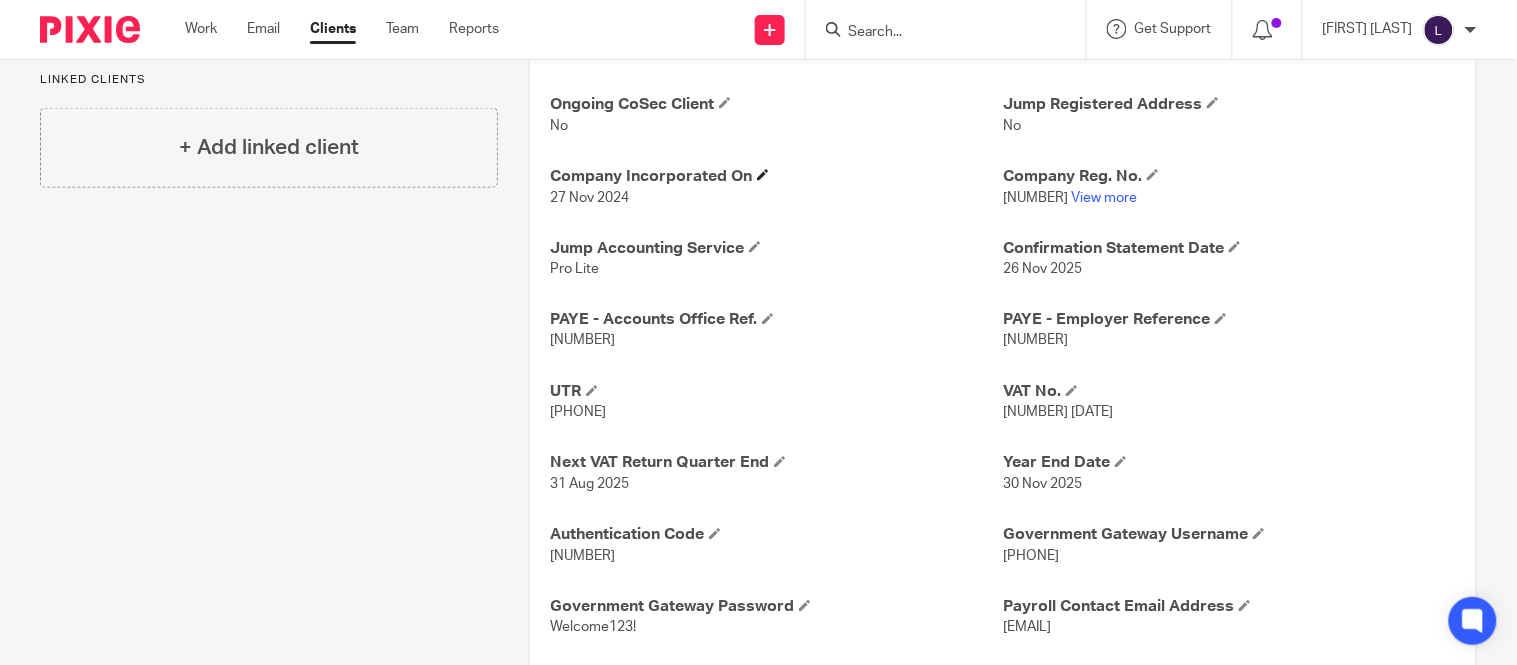 scroll, scrollTop: 662, scrollLeft: 0, axis: vertical 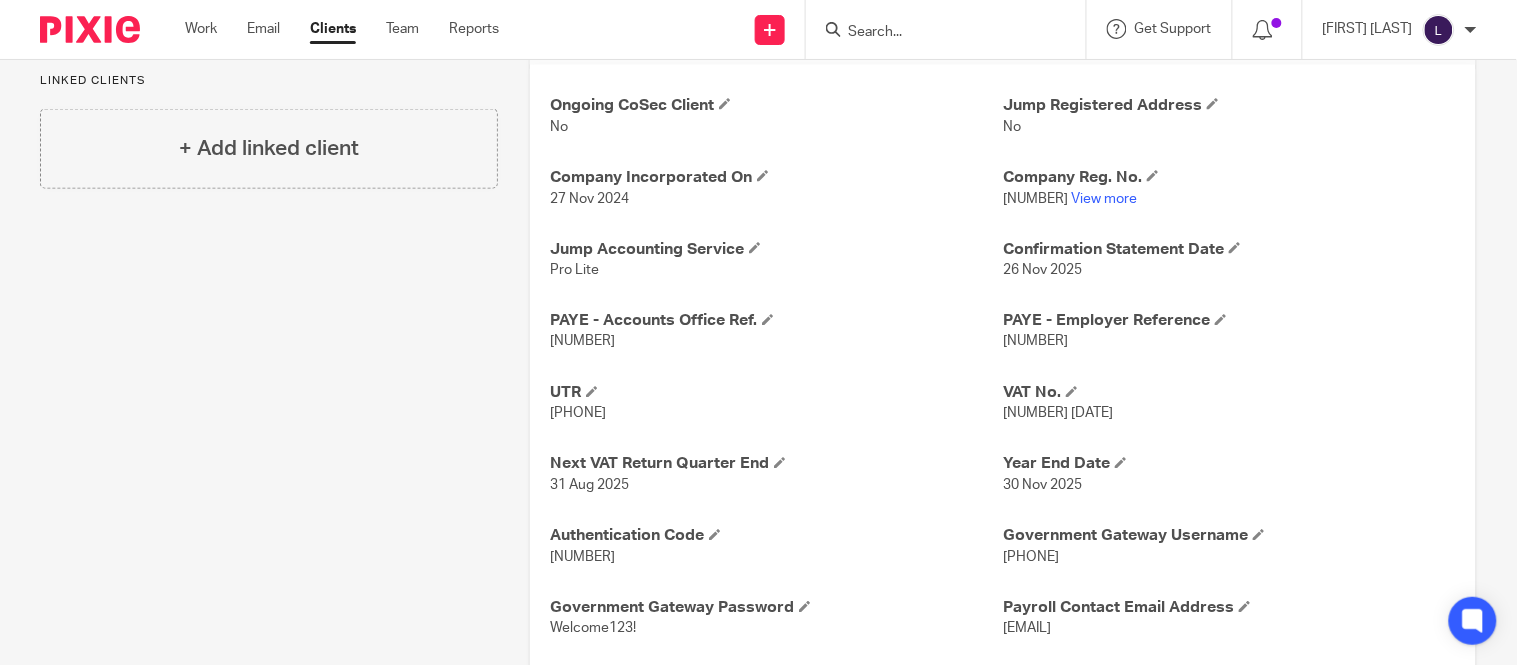 click at bounding box center [936, 33] 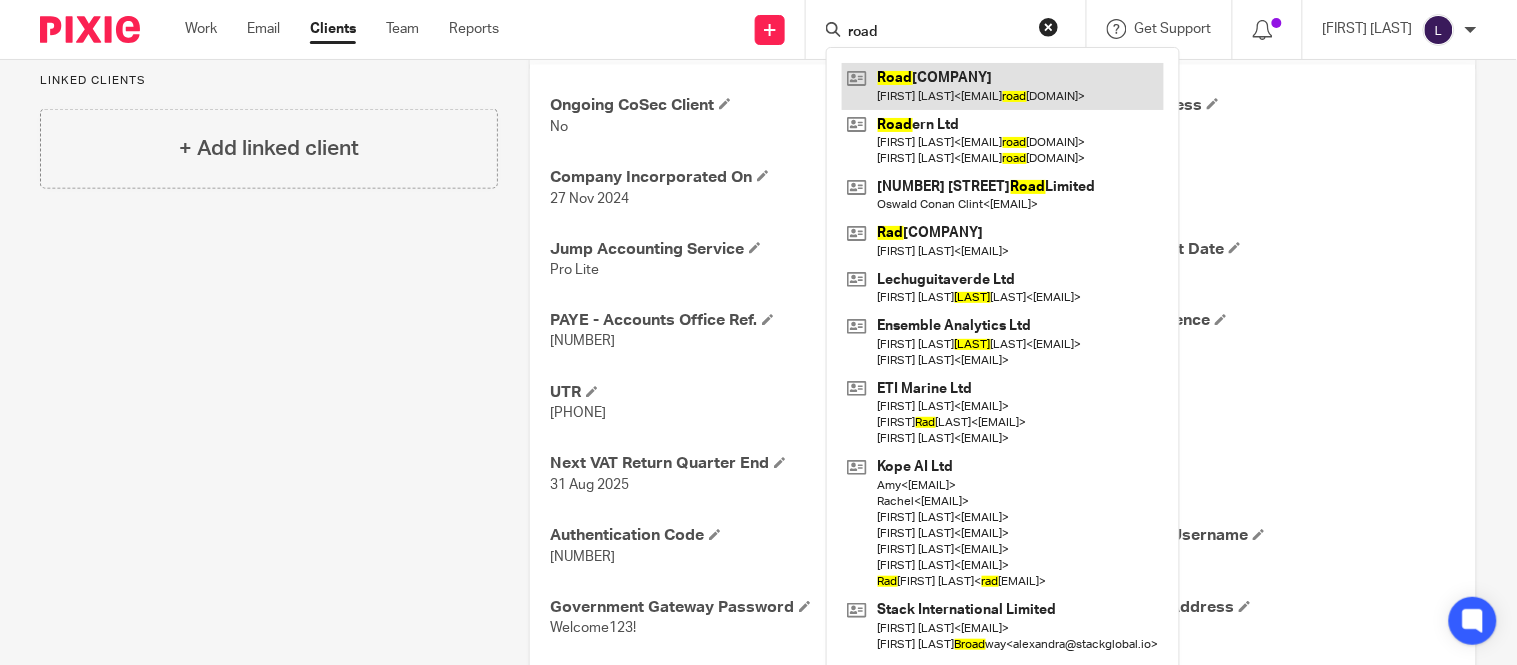 type on "road" 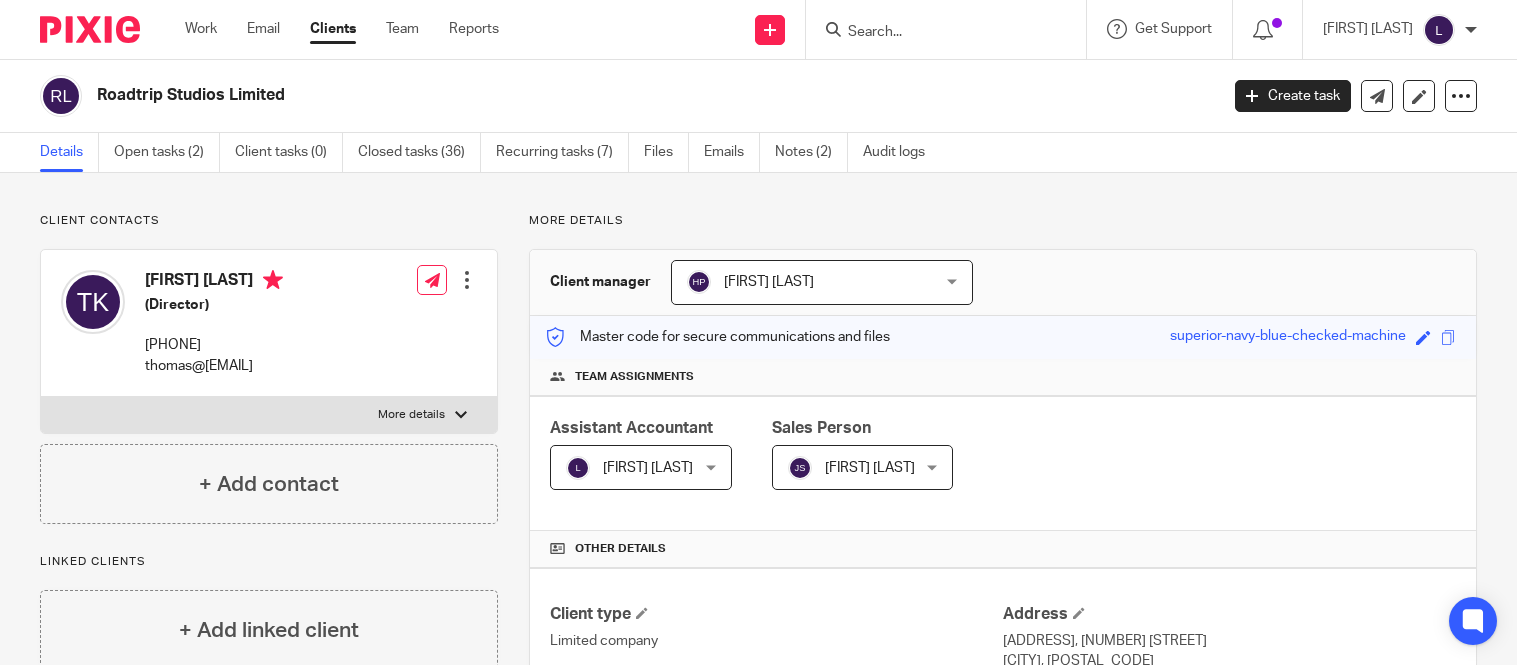 scroll, scrollTop: 0, scrollLeft: 0, axis: both 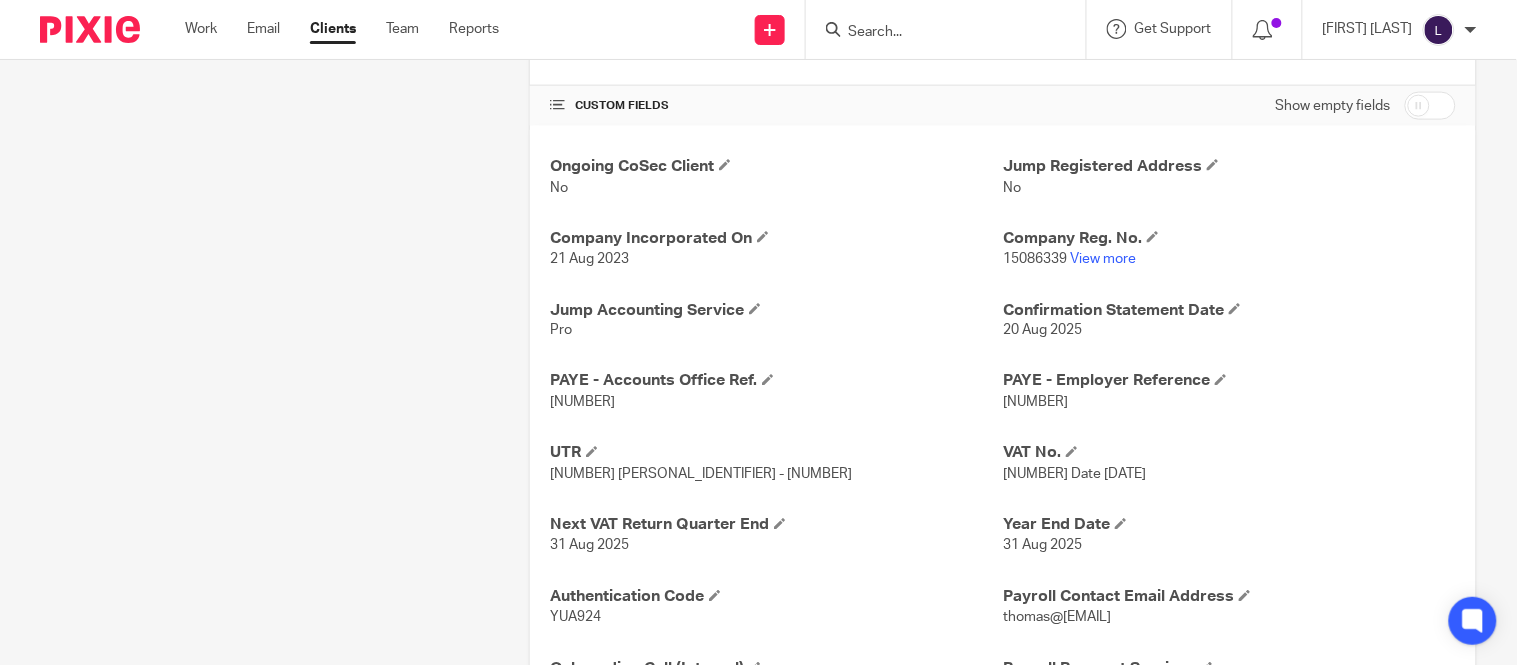 drag, startPoint x: 994, startPoint y: 404, endPoint x: 1087, endPoint y: 397, distance: 93.26307 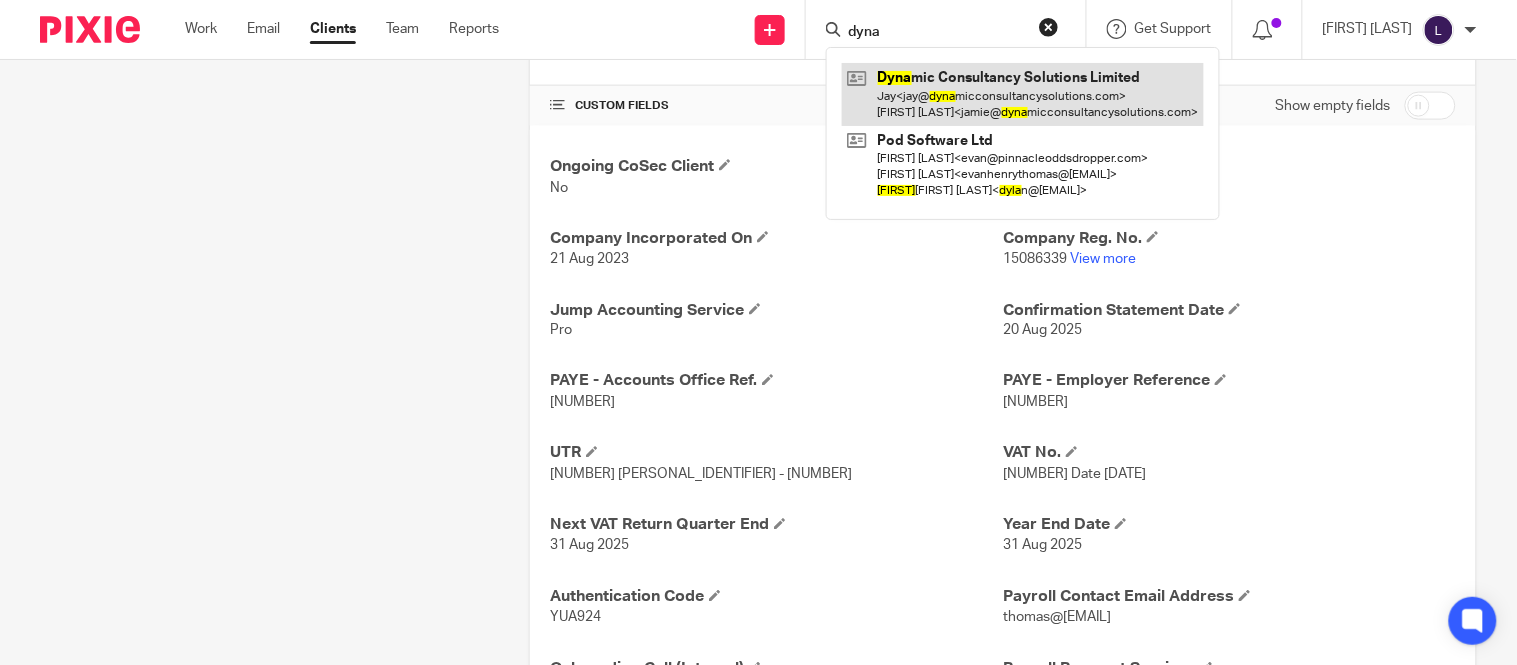 type on "dyna" 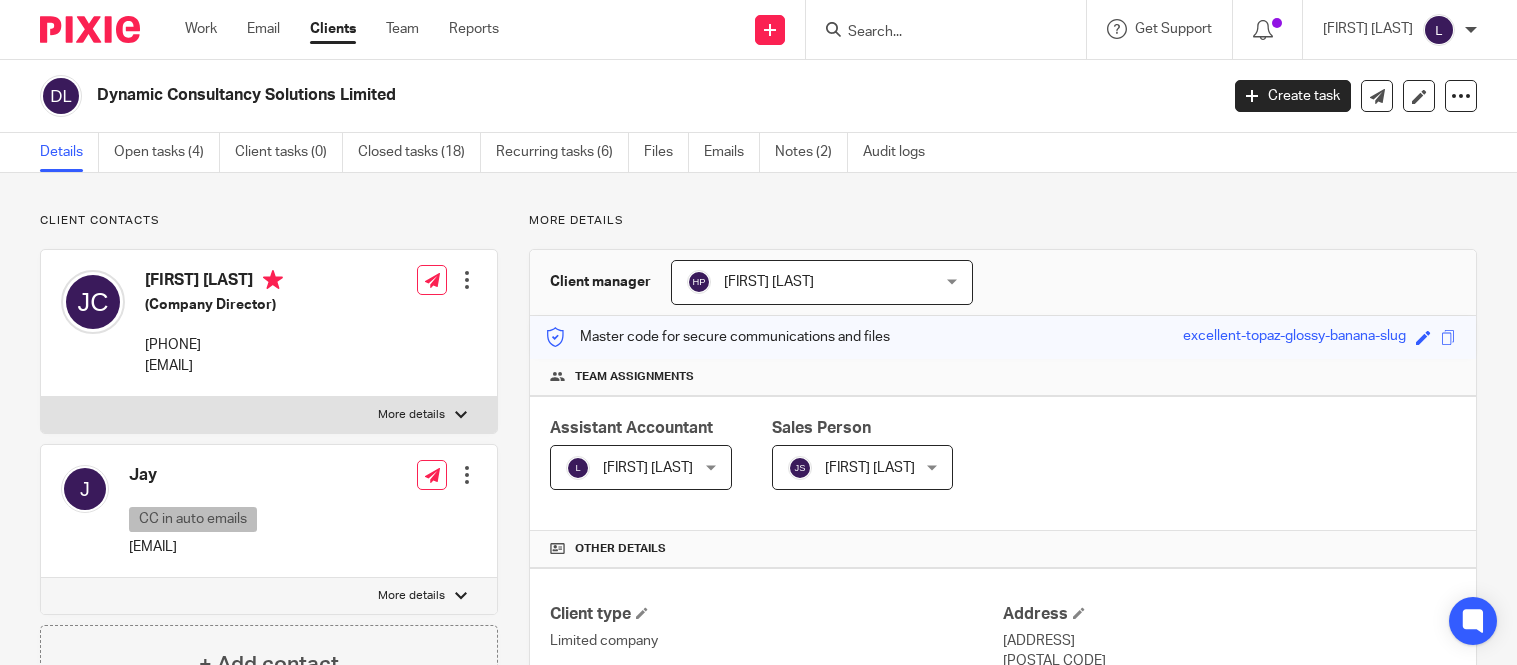 scroll, scrollTop: 0, scrollLeft: 0, axis: both 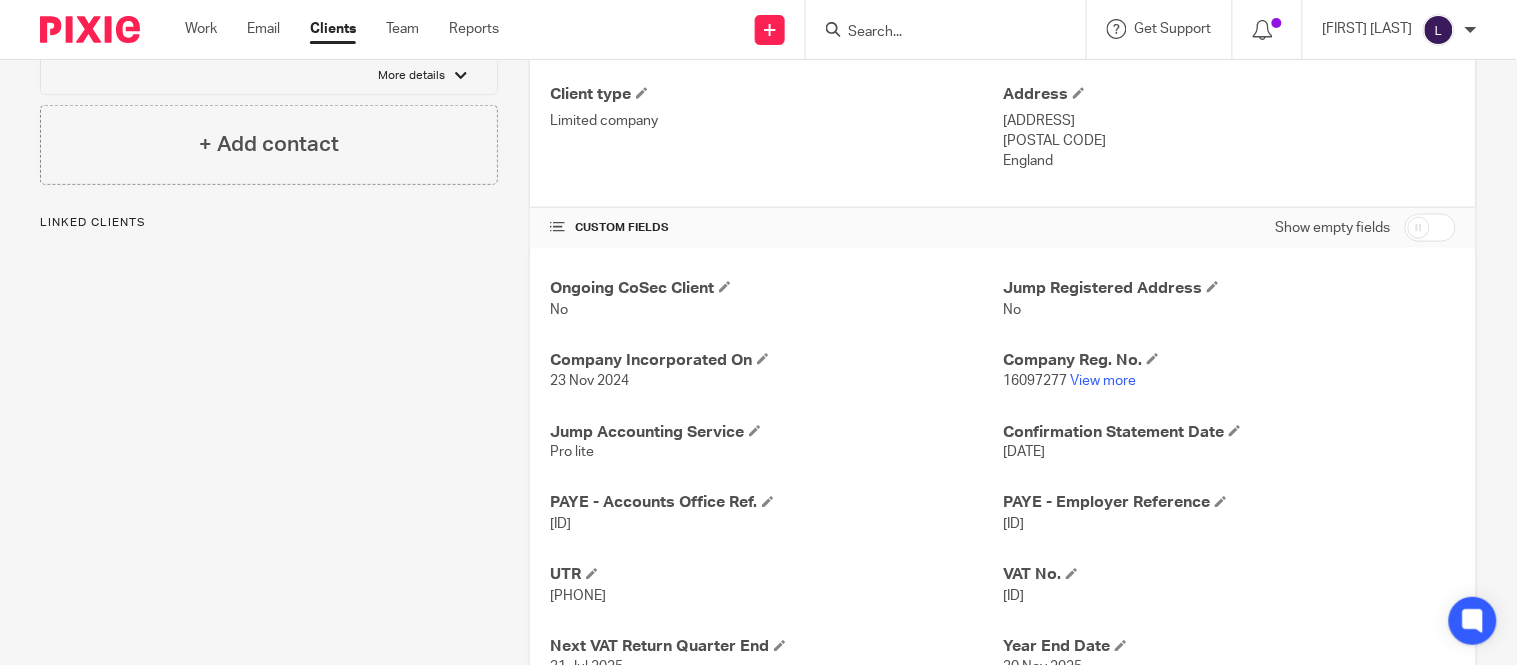 drag, startPoint x: 992, startPoint y: 528, endPoint x: 1106, endPoint y: 531, distance: 114.03947 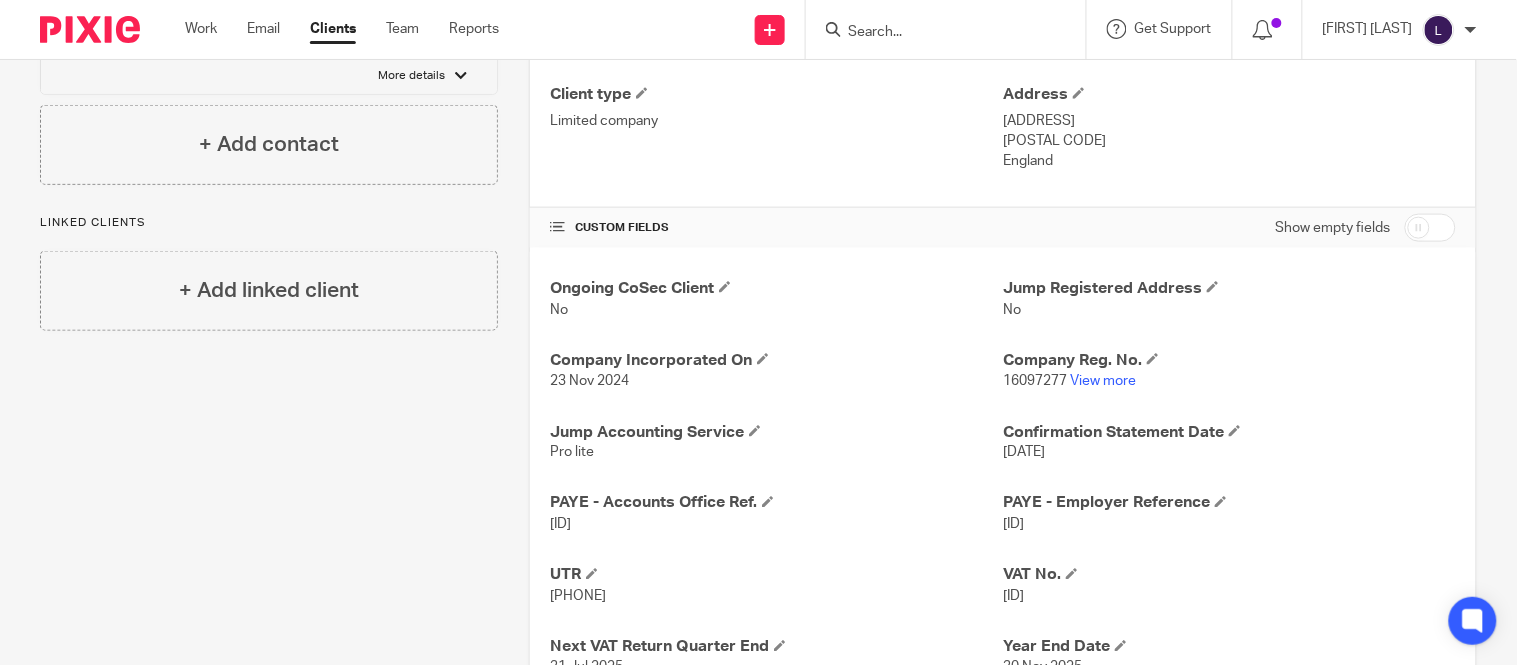 drag, startPoint x: 546, startPoint y: 531, endPoint x: 657, endPoint y: 527, distance: 111.07205 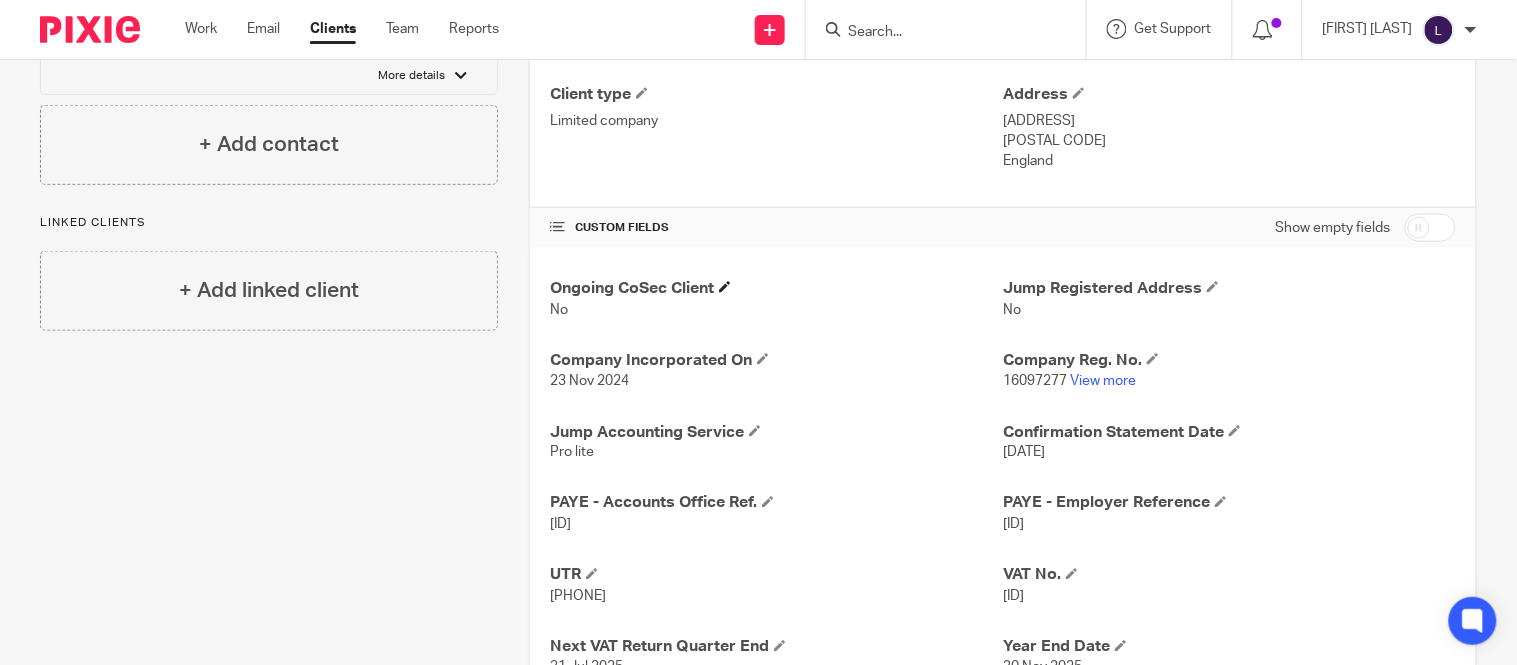 scroll, scrollTop: 624, scrollLeft: 0, axis: vertical 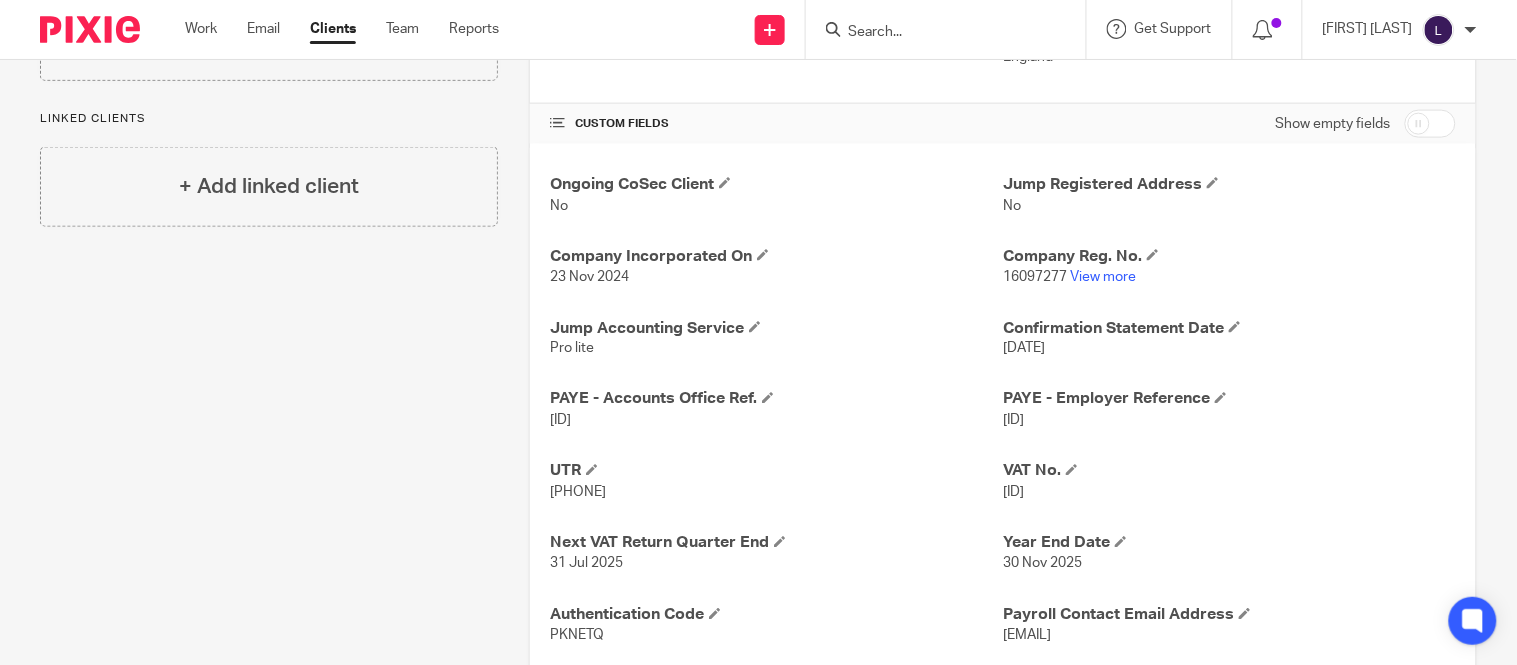 click at bounding box center [946, 29] 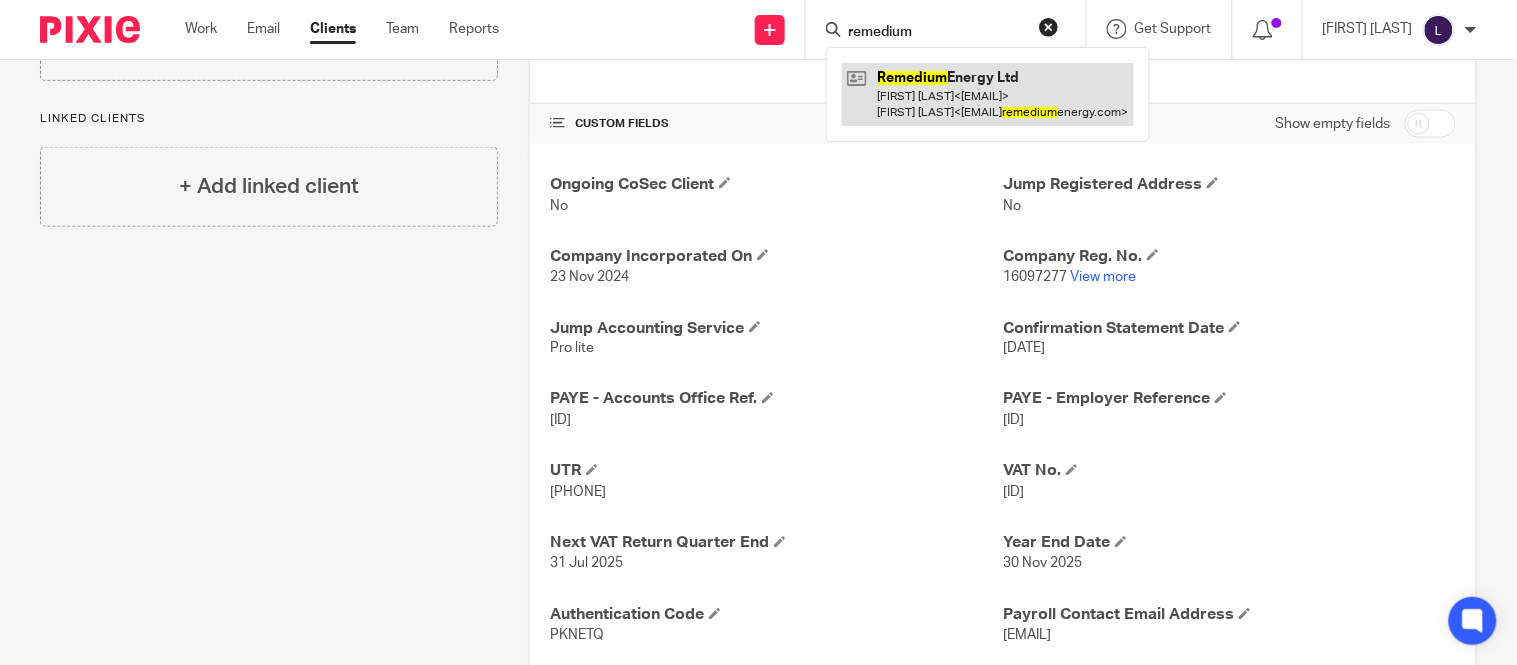 type on "remedium" 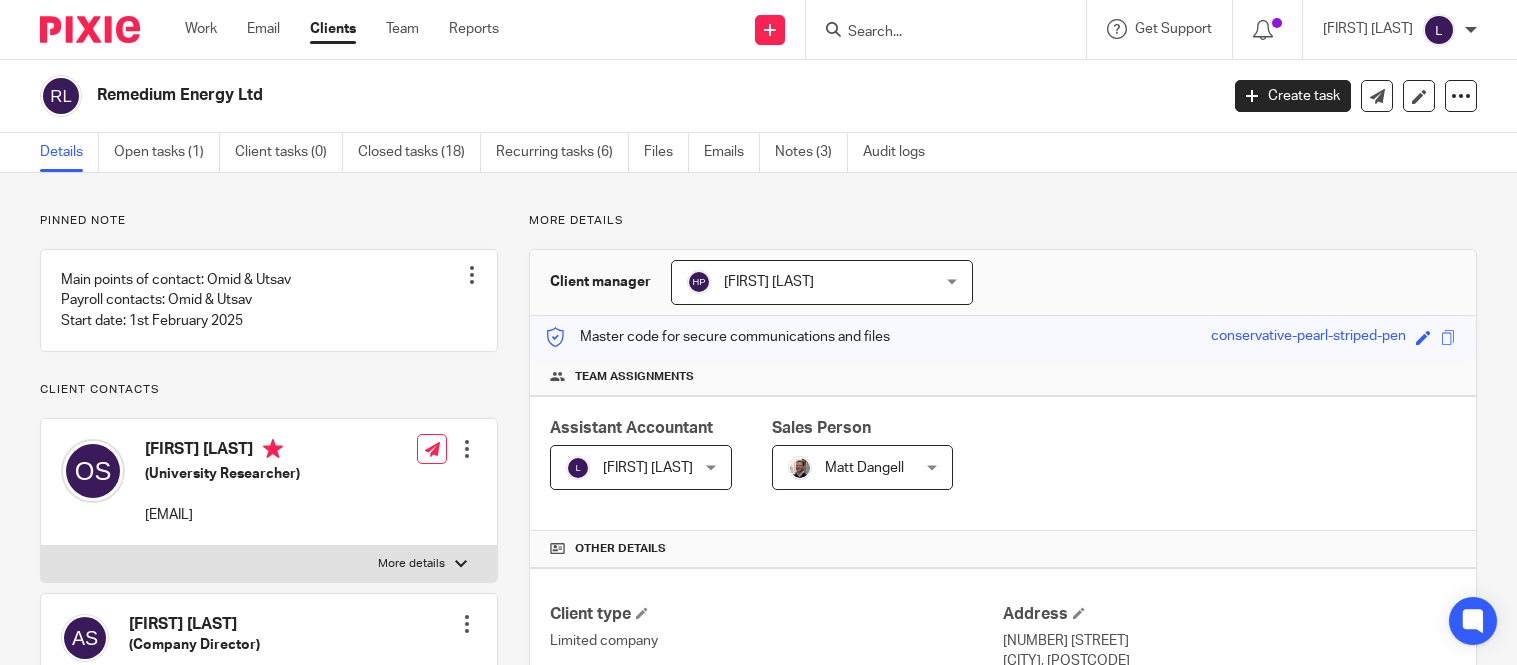 scroll, scrollTop: 0, scrollLeft: 0, axis: both 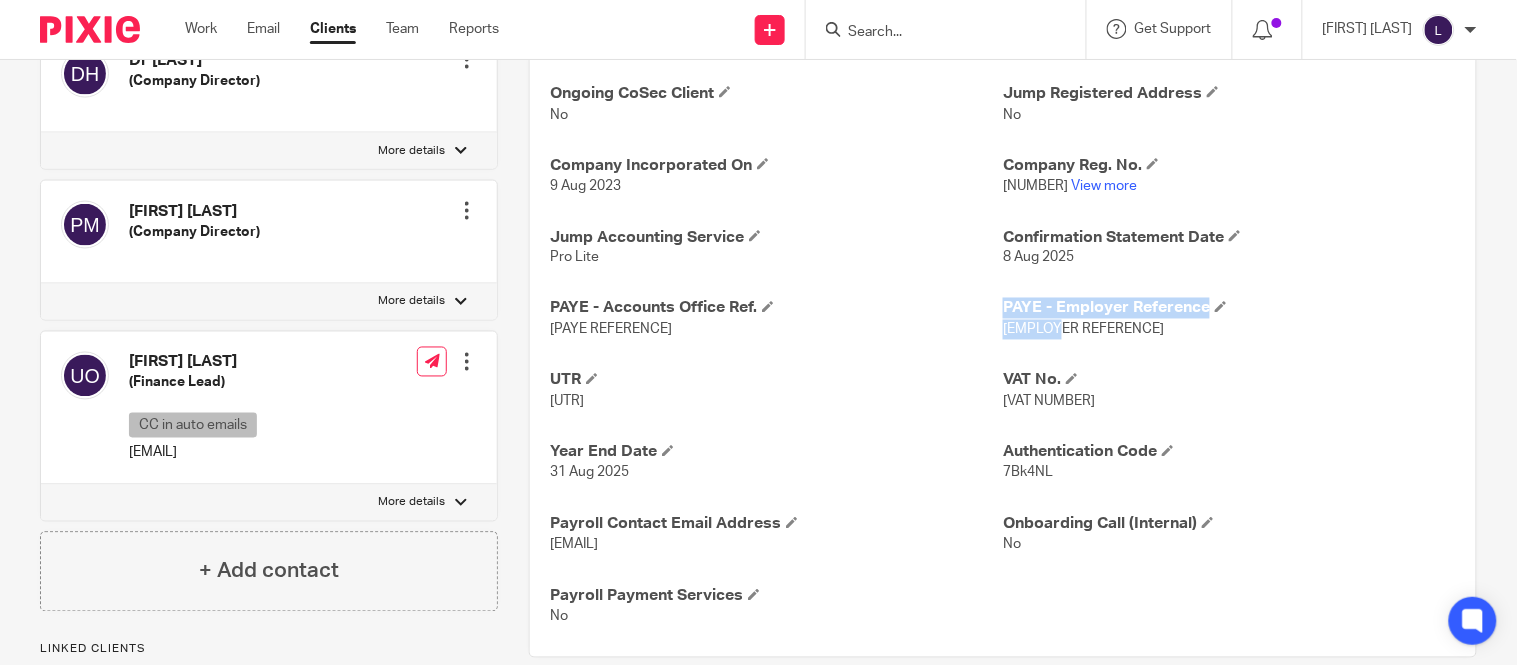 drag, startPoint x: 990, startPoint y: 324, endPoint x: 1061, endPoint y: 340, distance: 72.780495 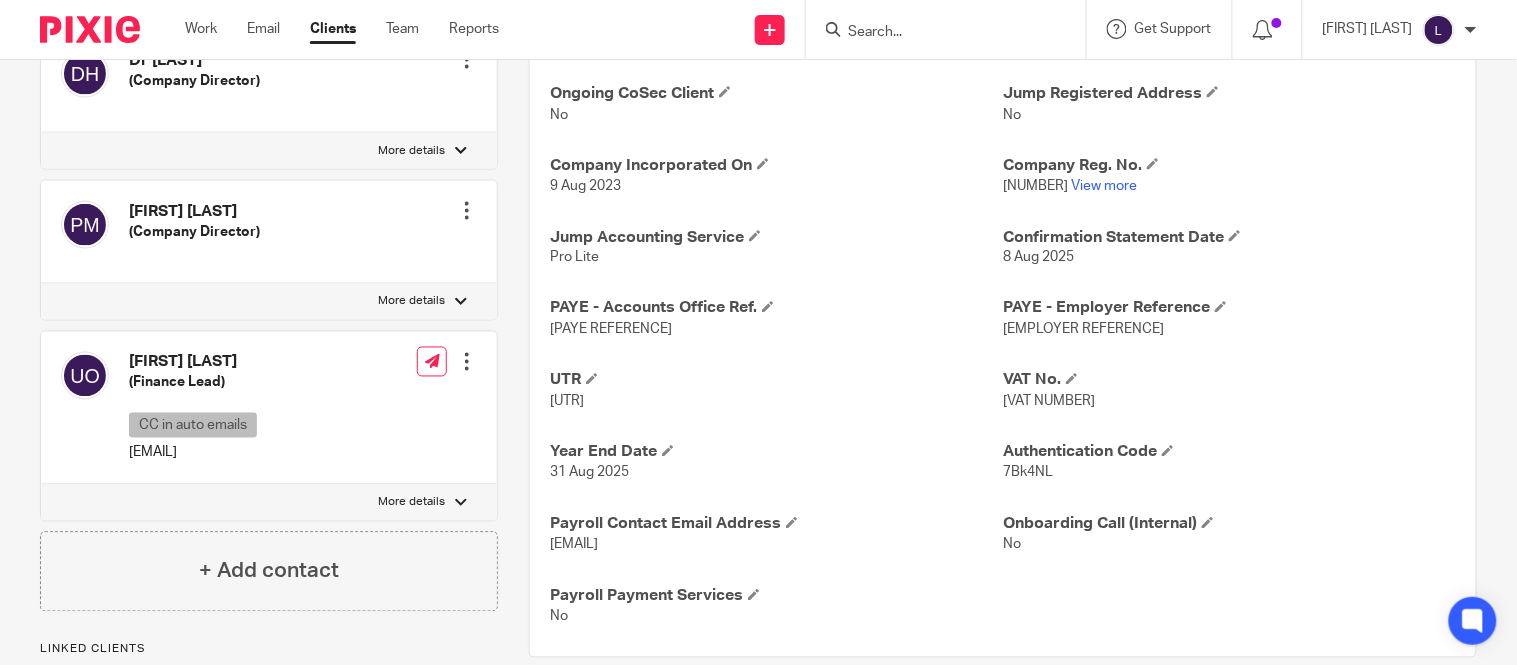 click on "2144028811" at bounding box center (776, 402) 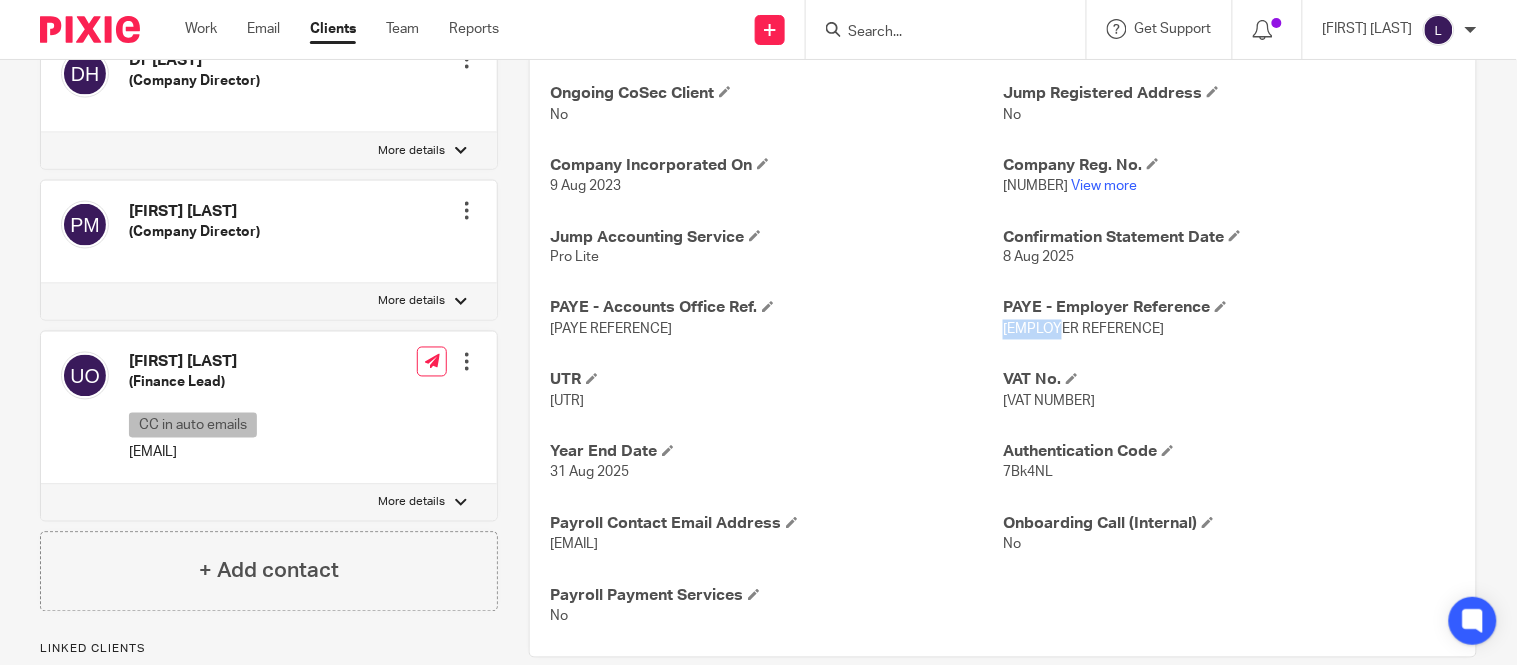 drag, startPoint x: 995, startPoint y: 332, endPoint x: 1071, endPoint y: 332, distance: 76 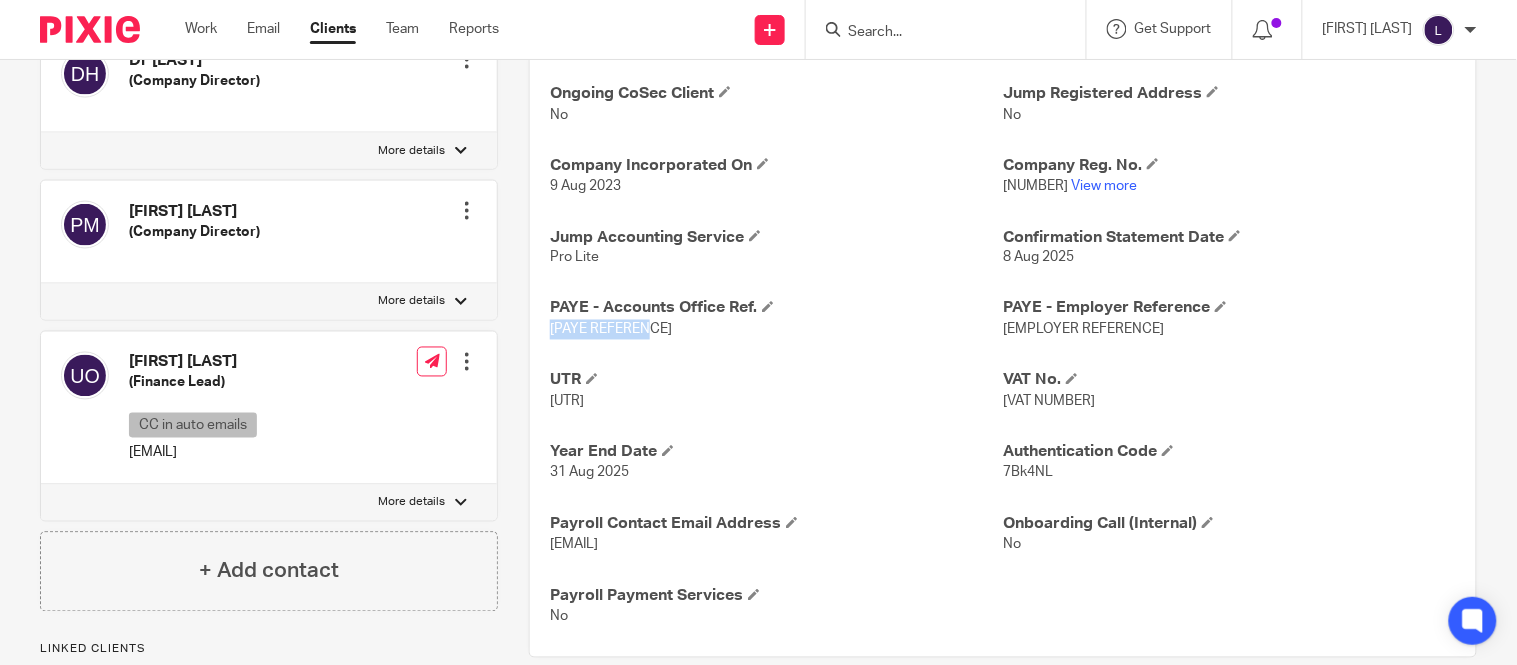 drag, startPoint x: 538, startPoint y: 340, endPoint x: 665, endPoint y: 338, distance: 127.01575 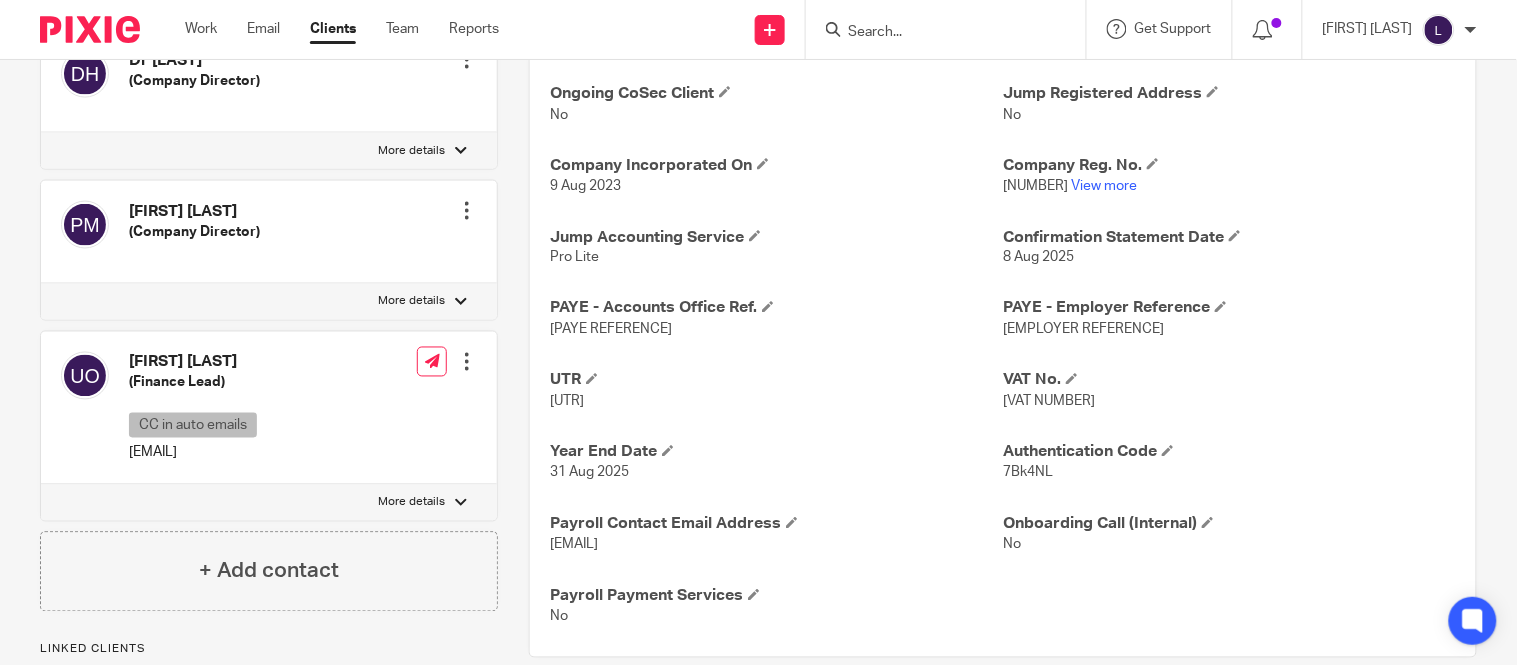 click at bounding box center (936, 33) 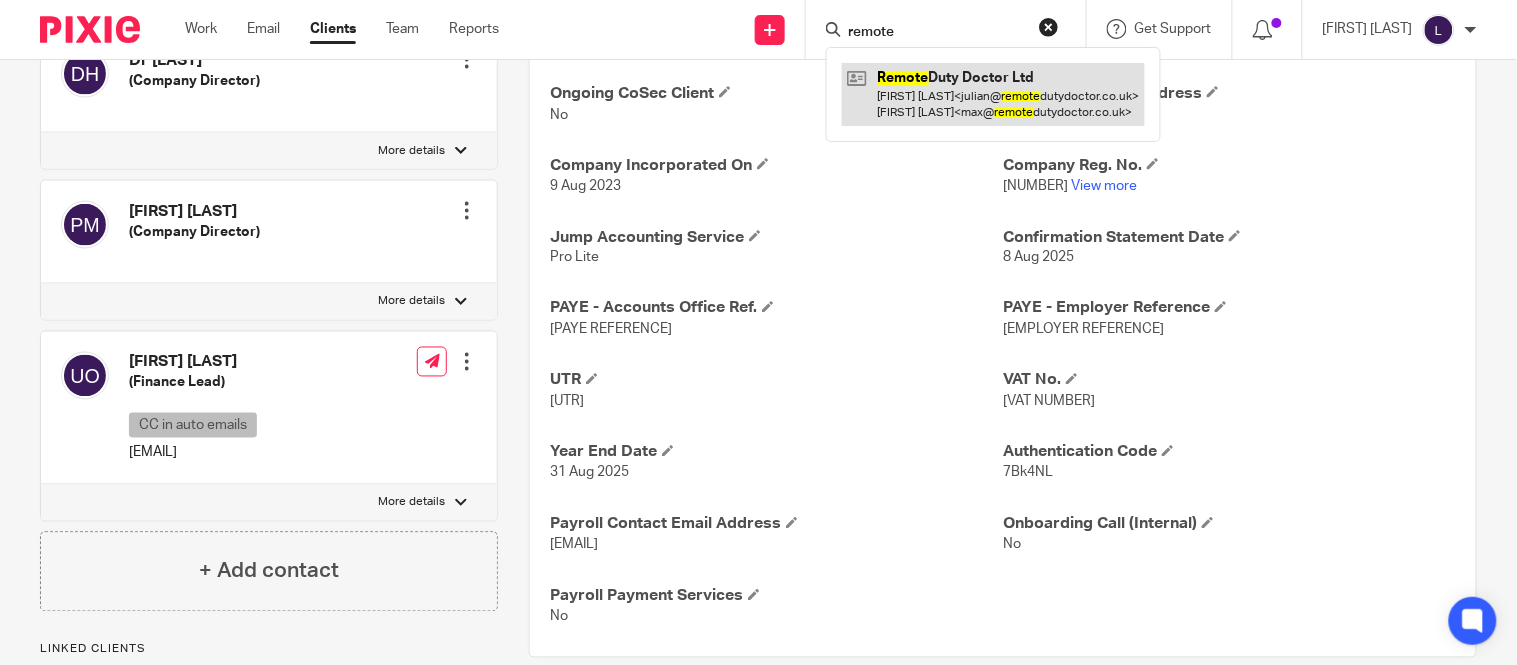 type on "remote" 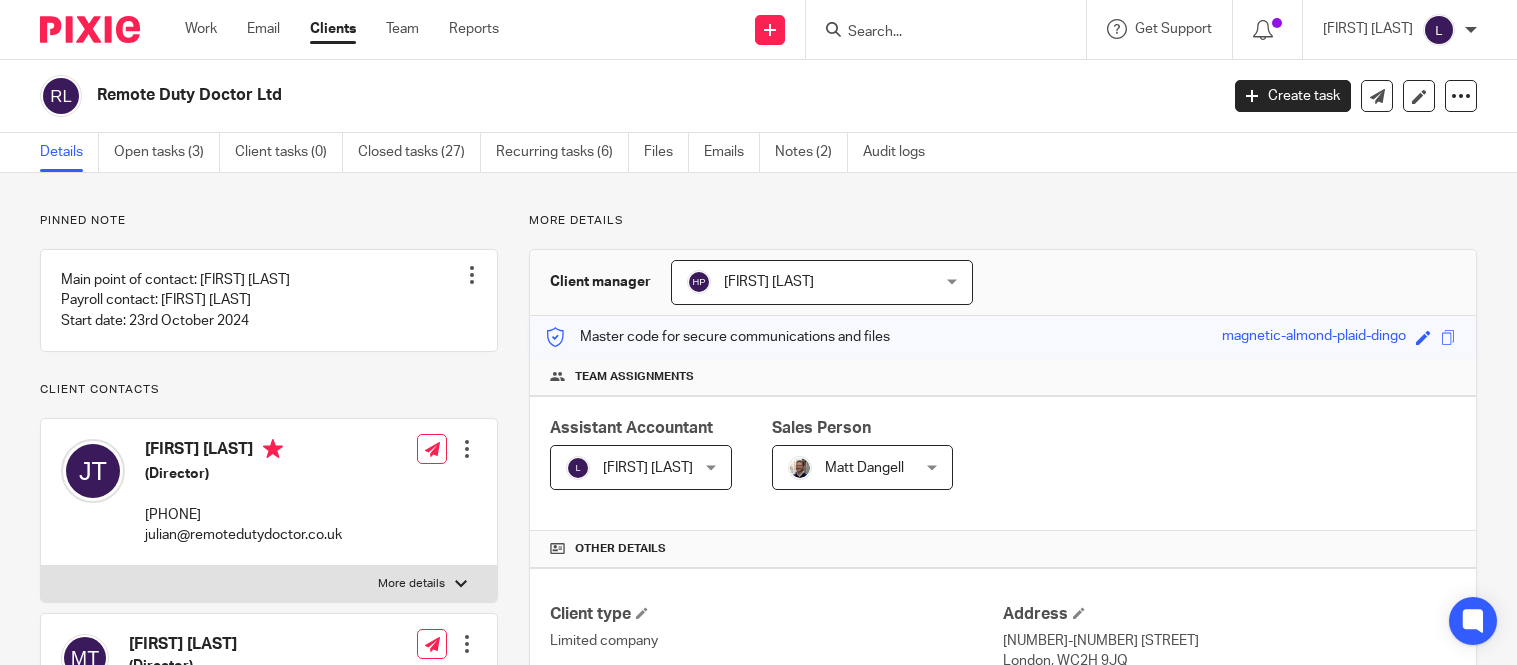 scroll, scrollTop: 0, scrollLeft: 0, axis: both 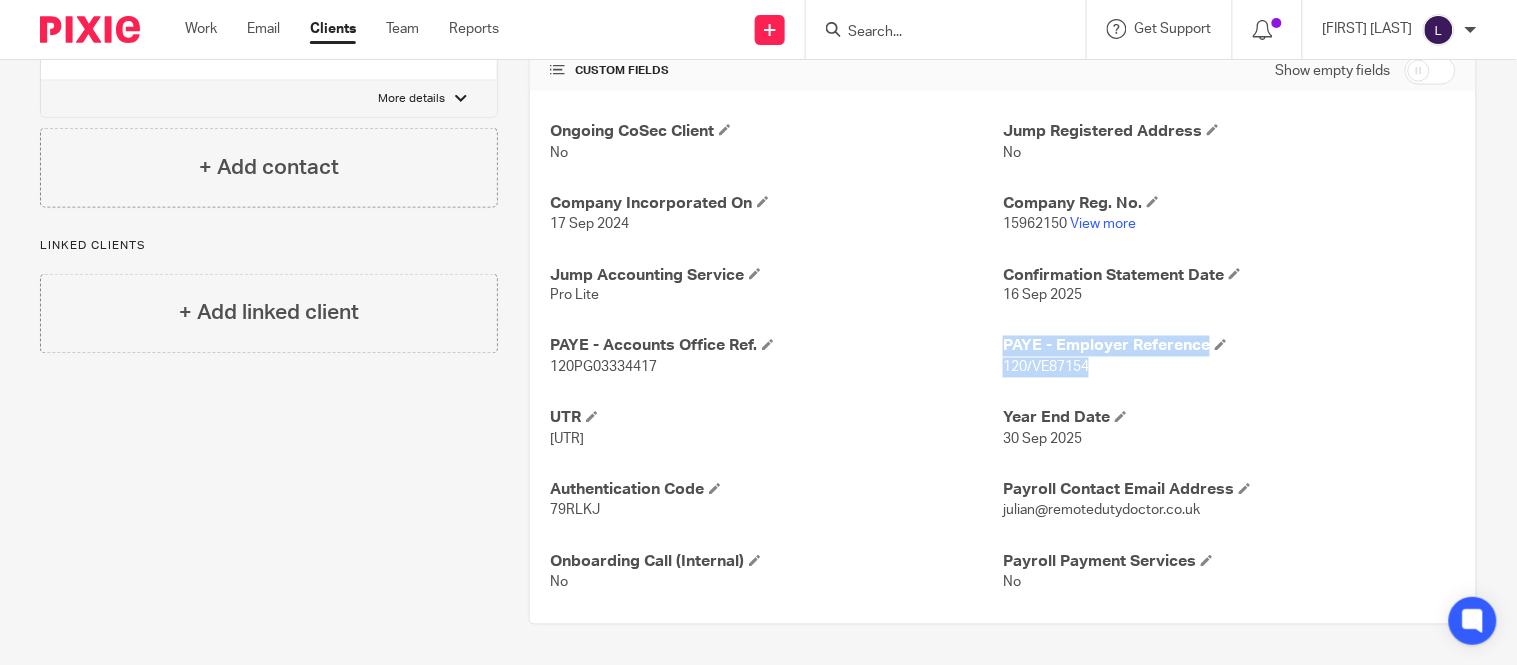 drag, startPoint x: 991, startPoint y: 367, endPoint x: 1082, endPoint y: 375, distance: 91.350975 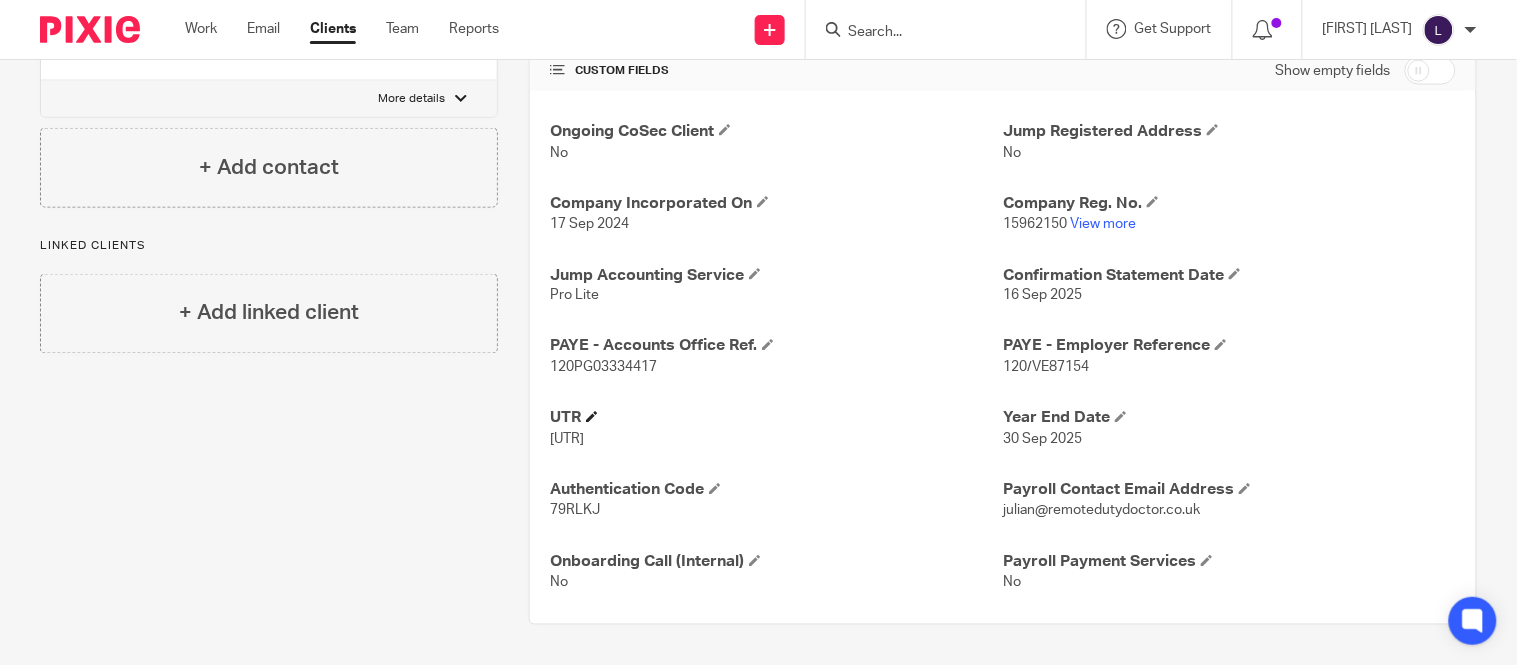 click on "UTR" at bounding box center [776, 418] 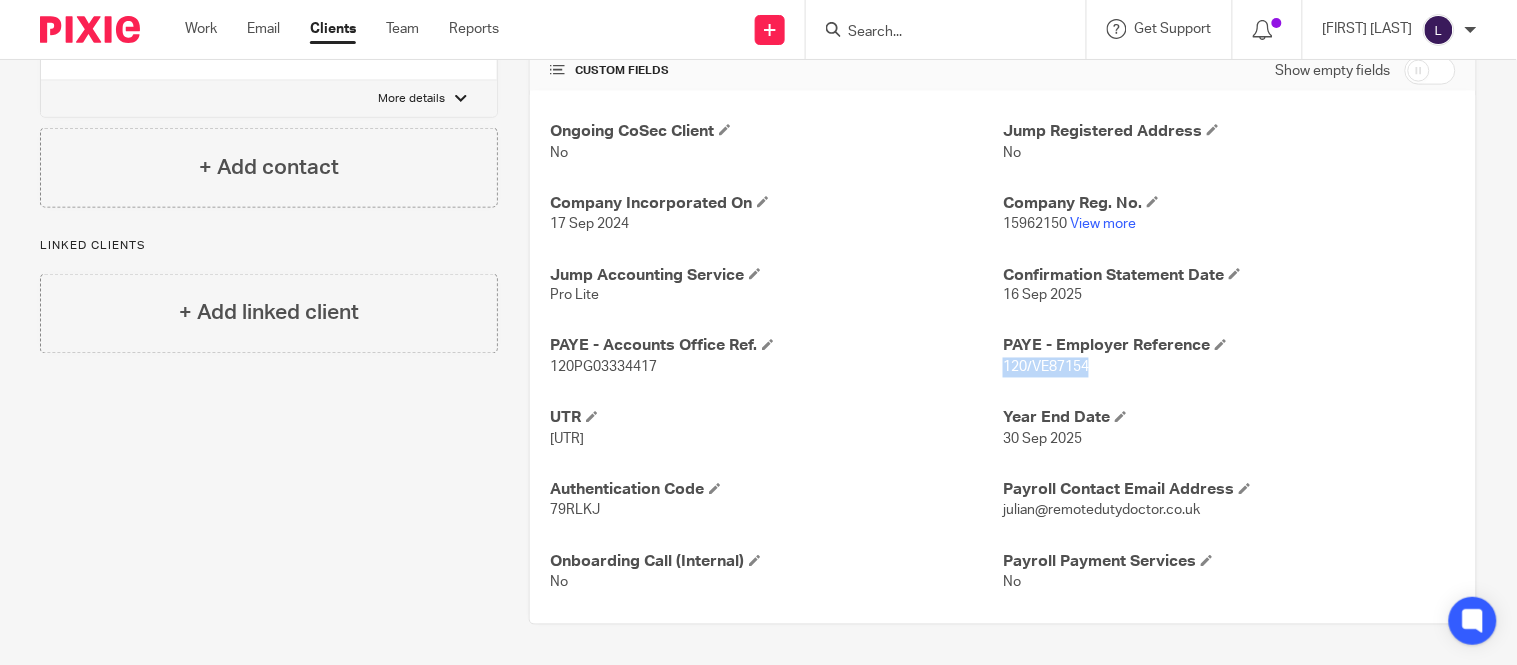 drag, startPoint x: 994, startPoint y: 372, endPoint x: 1083, endPoint y: 373, distance: 89.005615 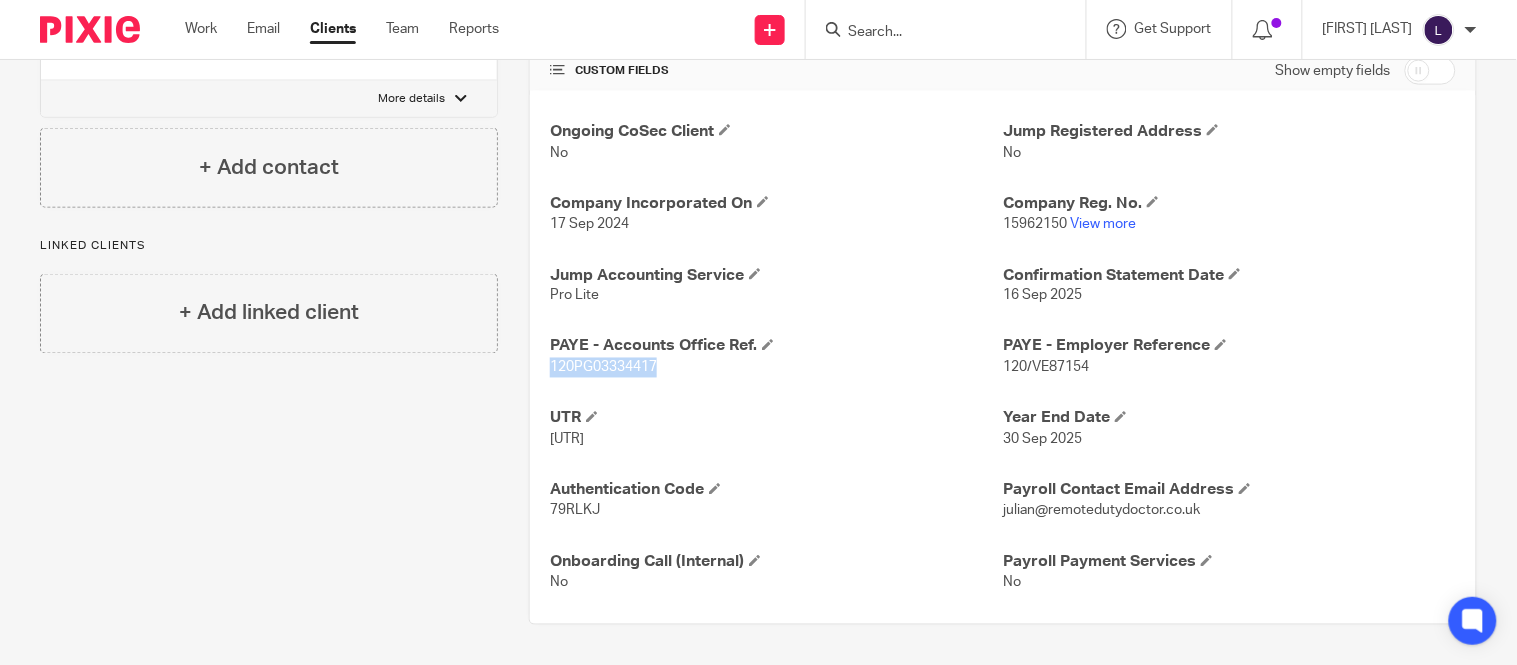 drag, startPoint x: 546, startPoint y: 372, endPoint x: 672, endPoint y: 383, distance: 126.47925 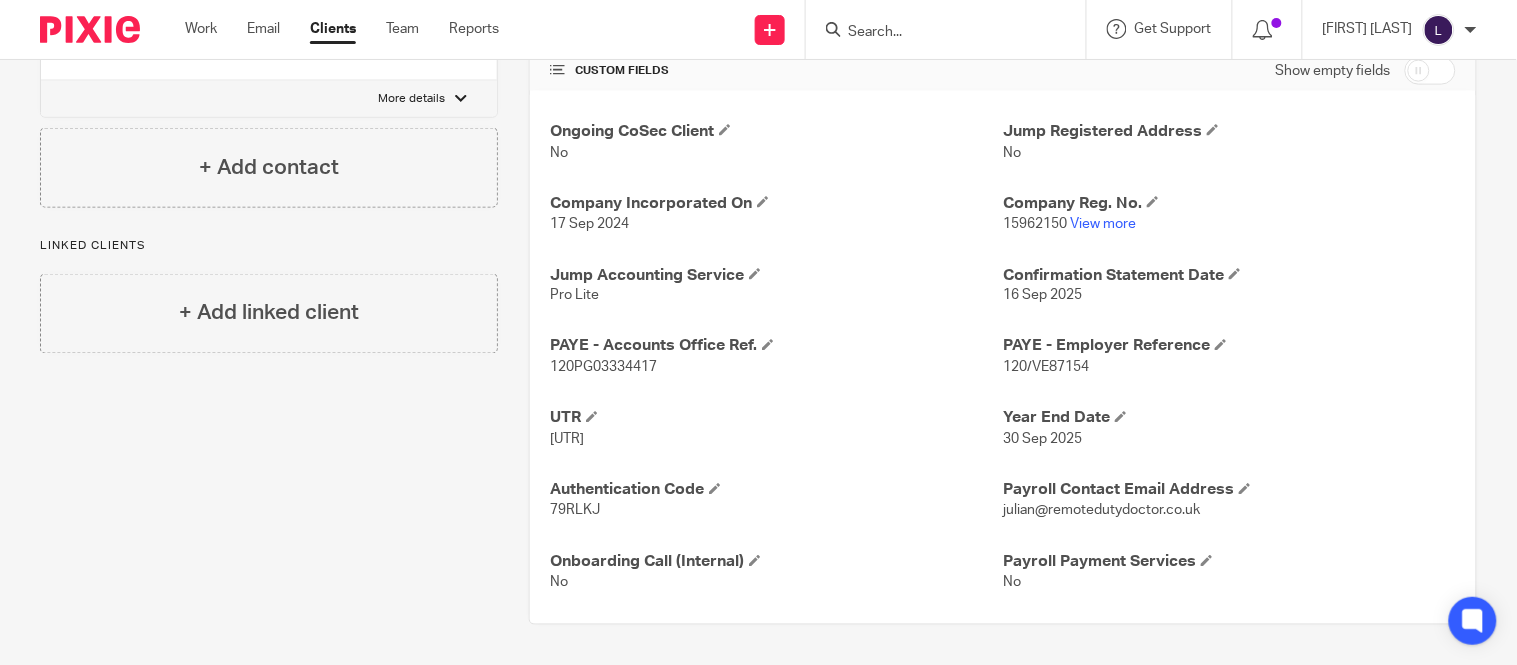 click at bounding box center (952, 29) 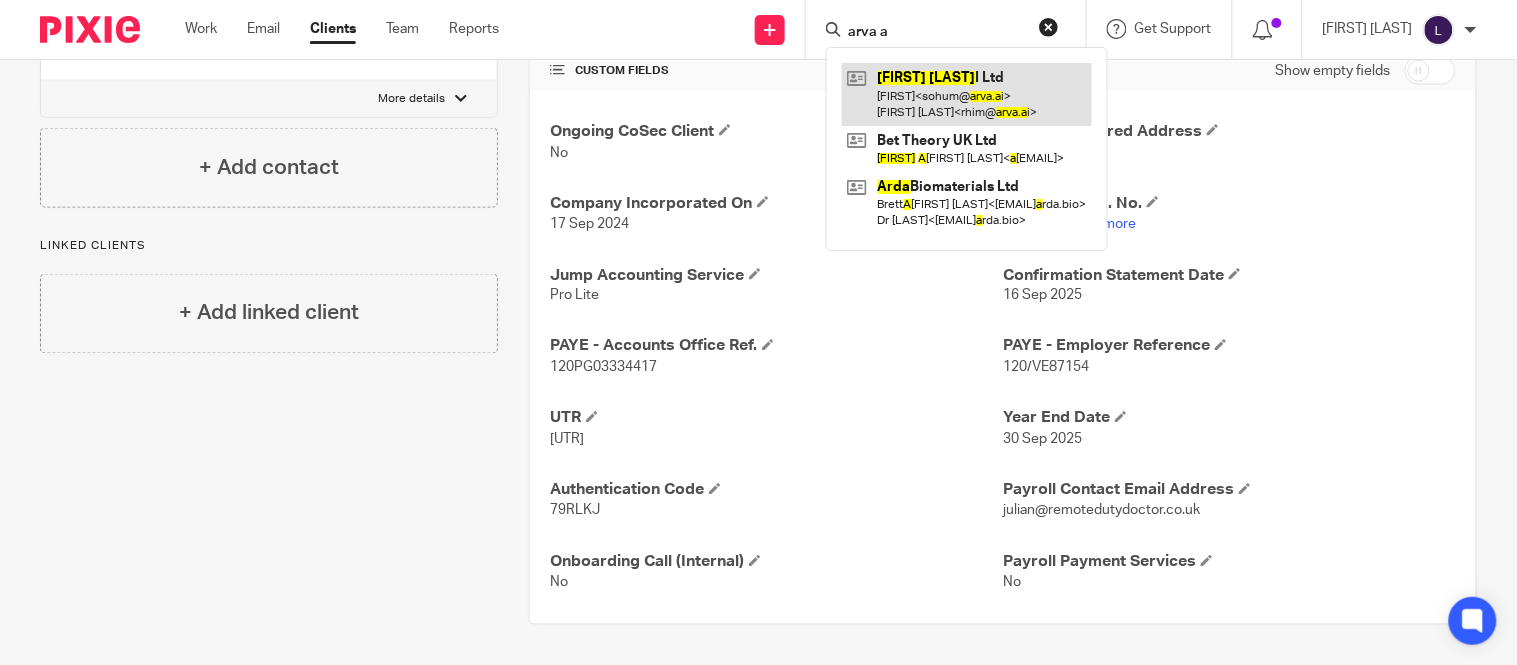 type on "arva a" 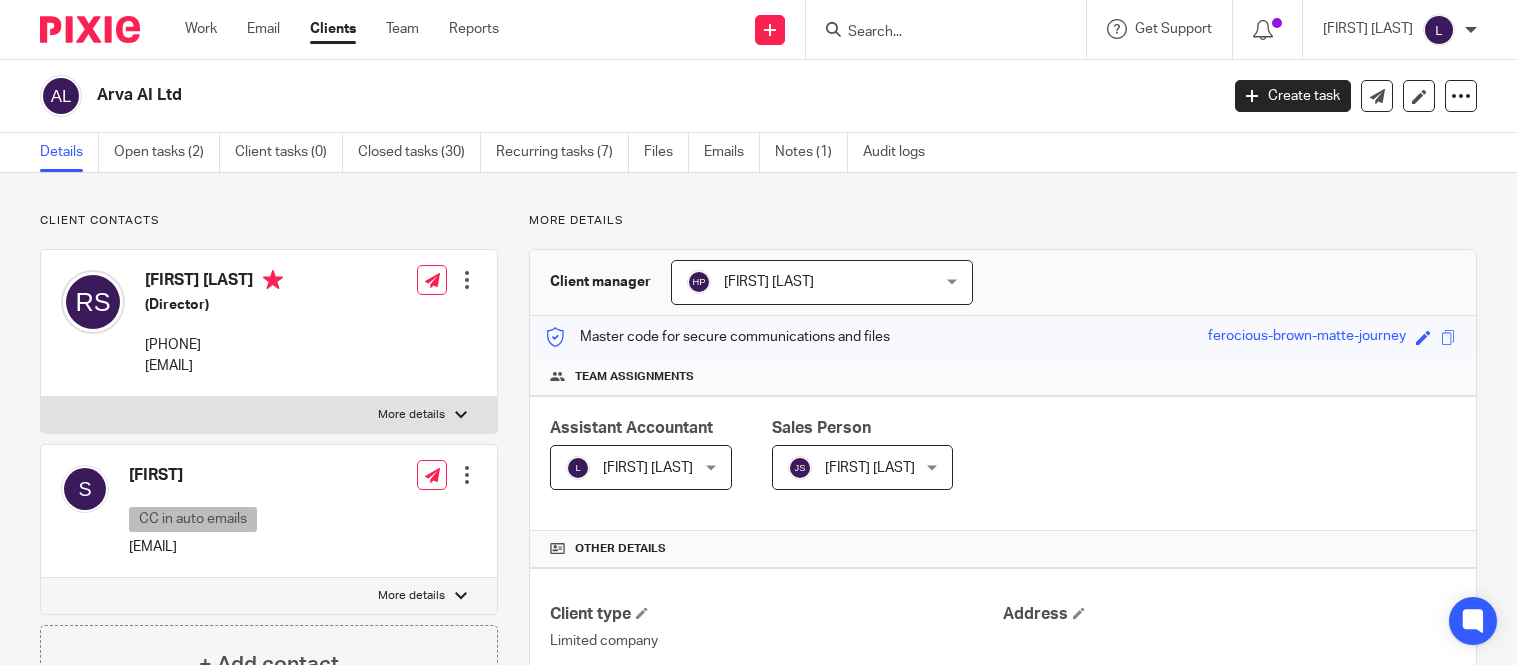 scroll, scrollTop: 0, scrollLeft: 0, axis: both 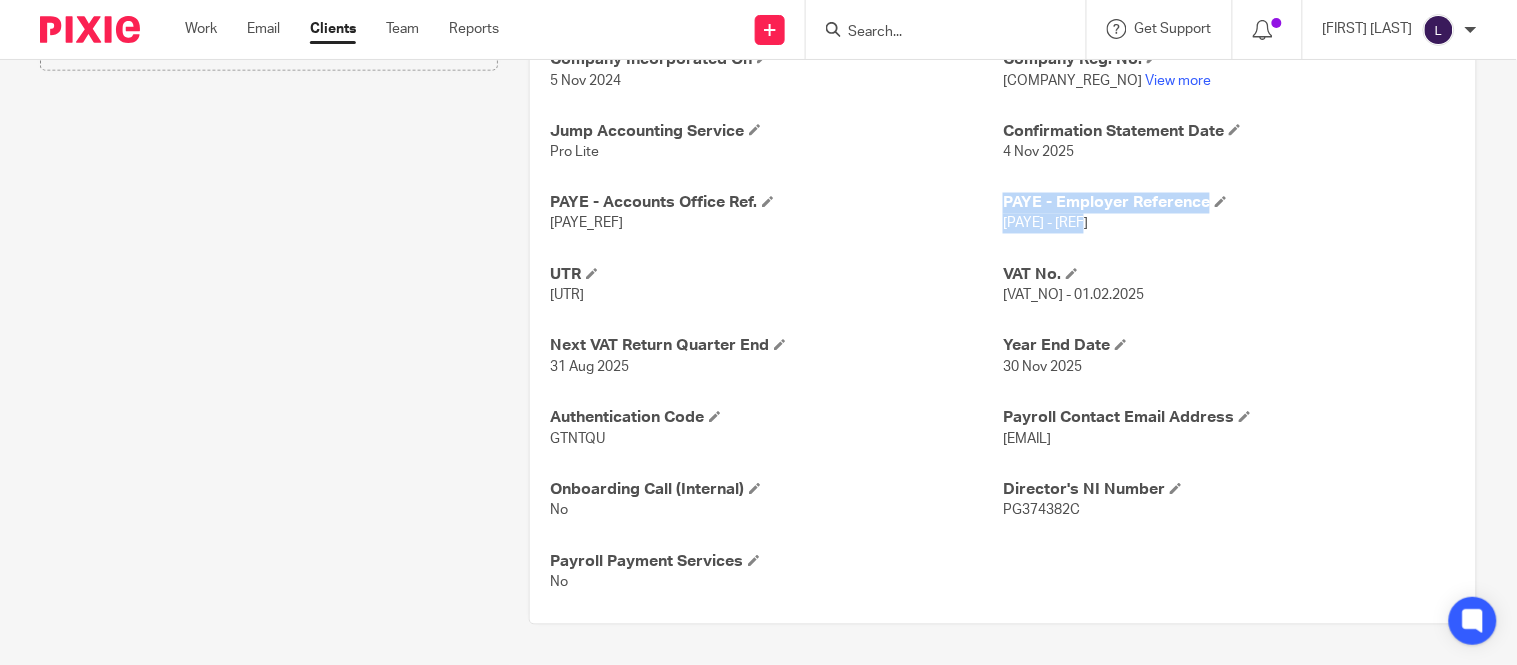 drag, startPoint x: 991, startPoint y: 231, endPoint x: 1088, endPoint y: 233, distance: 97.020615 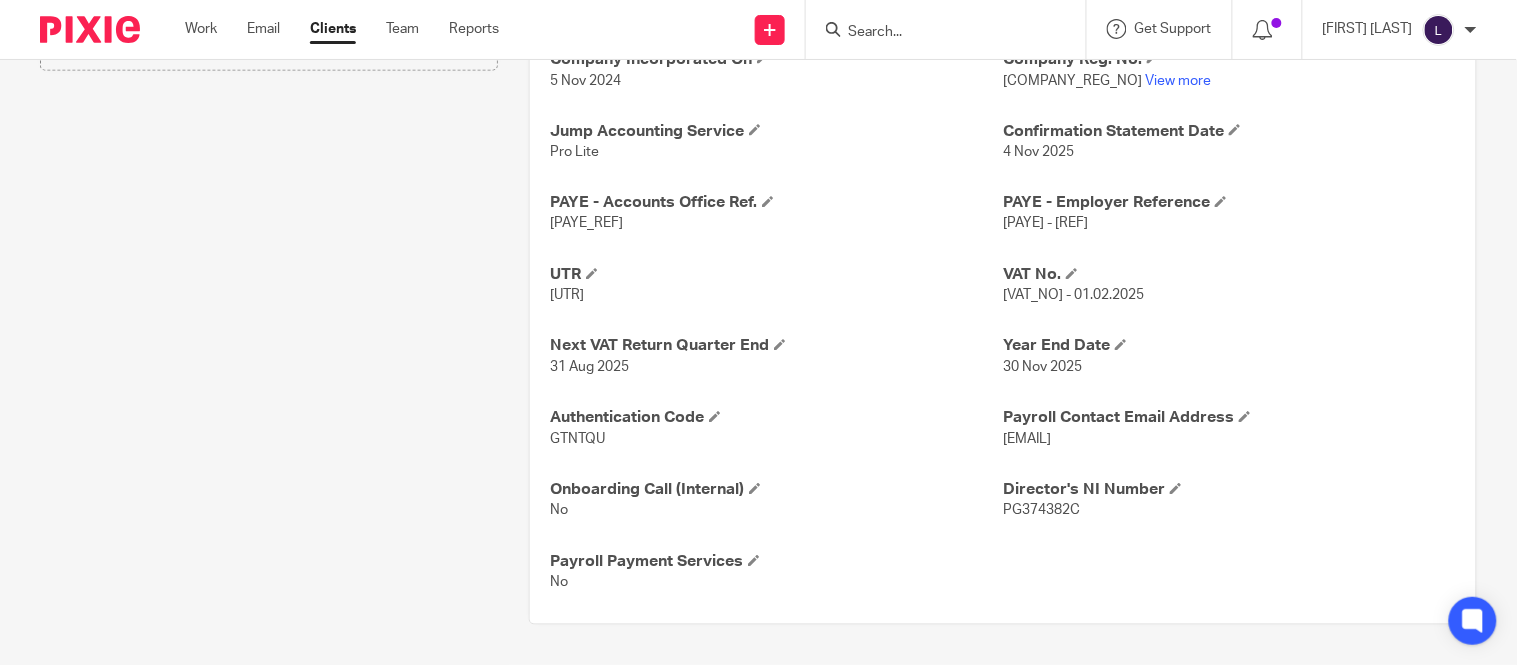 click on "Ongoing CoSec Client
No
Jump Registered Address
No
Company Incorporated On
5 Nov 2024
Company Reg. No.
[COMPANY_REG_NO]   View more
Jump Accounting Service
Pro Lite
Confirmation Statement Date
4 Nov 2025
PAYE - Accounts Office Ref.
[PAYE_REF]
PAYE - Employer Reference
[PAYE] - [REF]
UTR
[UTR]
VAT No.
[VAT_NO] - 01.02.2025
Next VAT Return Quarter End
31 Aug 2025
Year End Date
30 Nov 2025
Authentication Code
GTNTQU
Payroll Contact Email Address
[EMAIL]     No     PG374382C     No" at bounding box center (1003, 285) 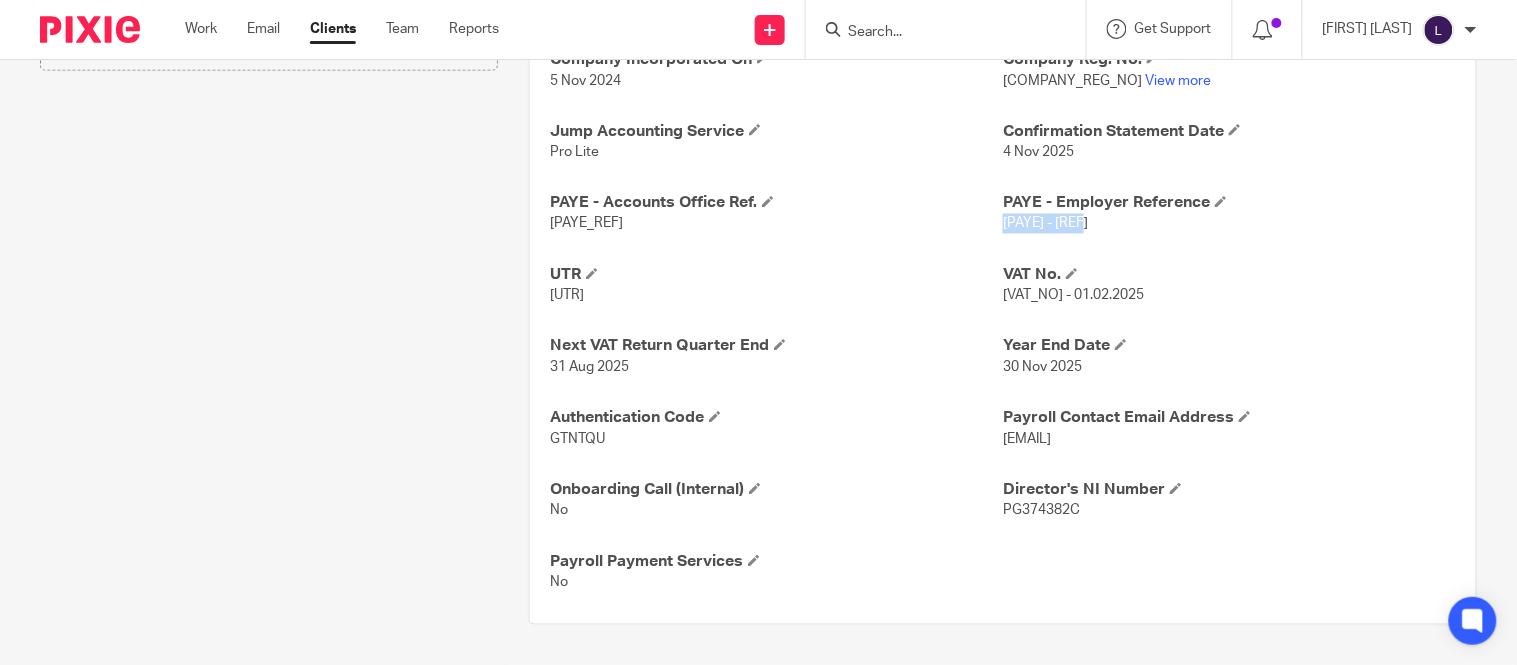 drag, startPoint x: 996, startPoint y: 227, endPoint x: 1082, endPoint y: 227, distance: 86 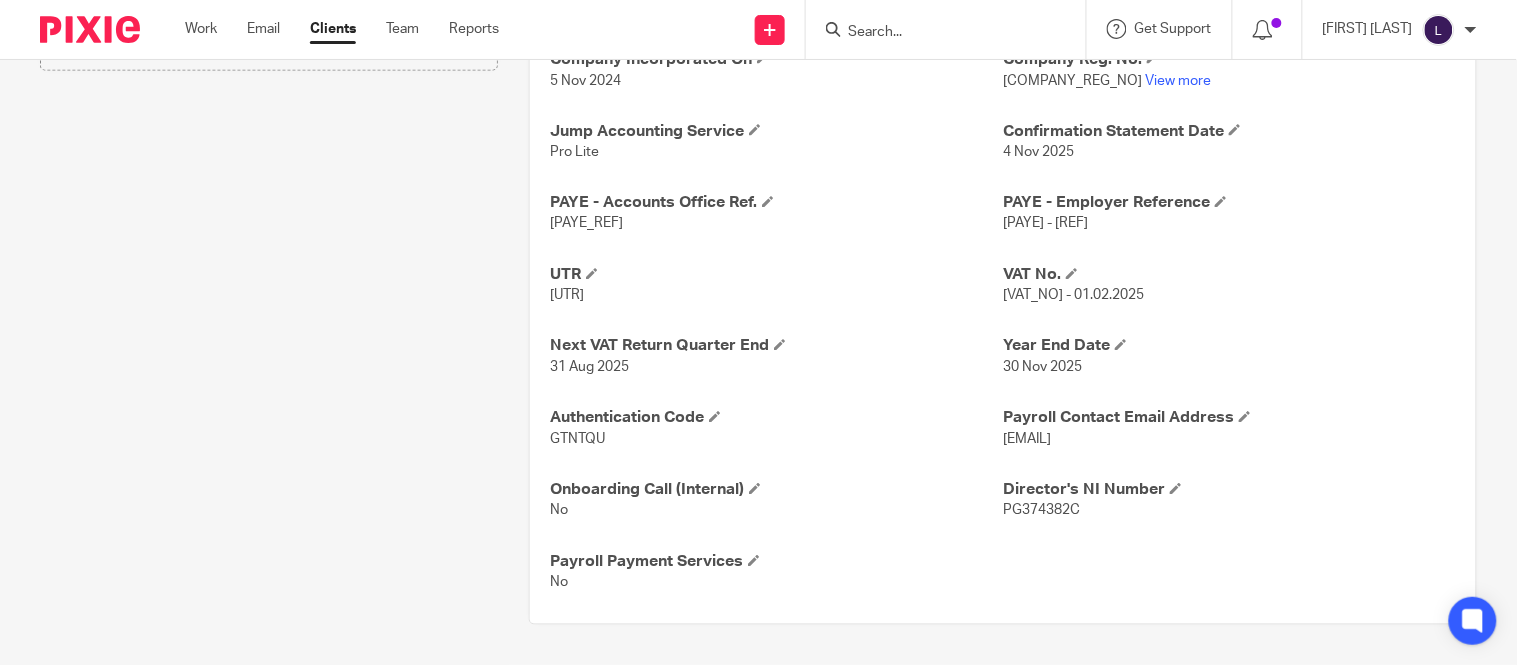 click at bounding box center (936, 33) 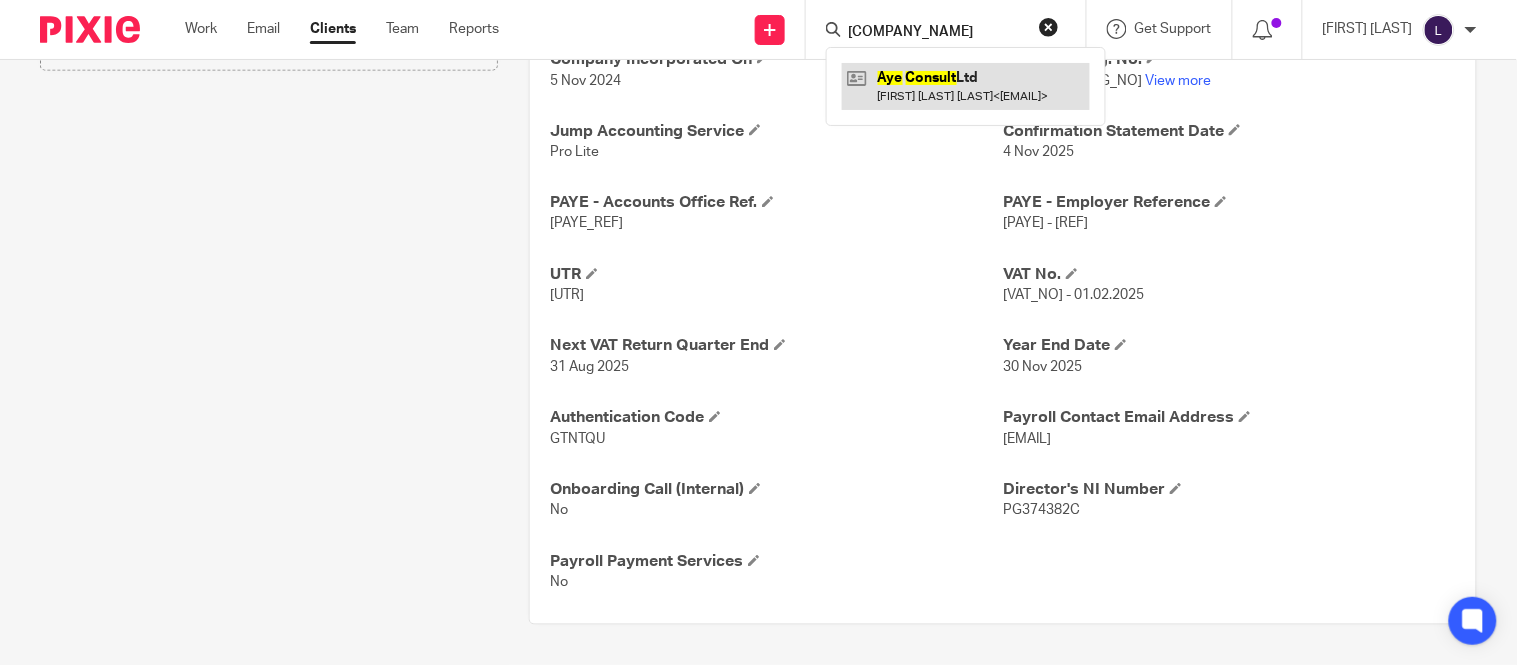 type on "[COMPANY_NAME]" 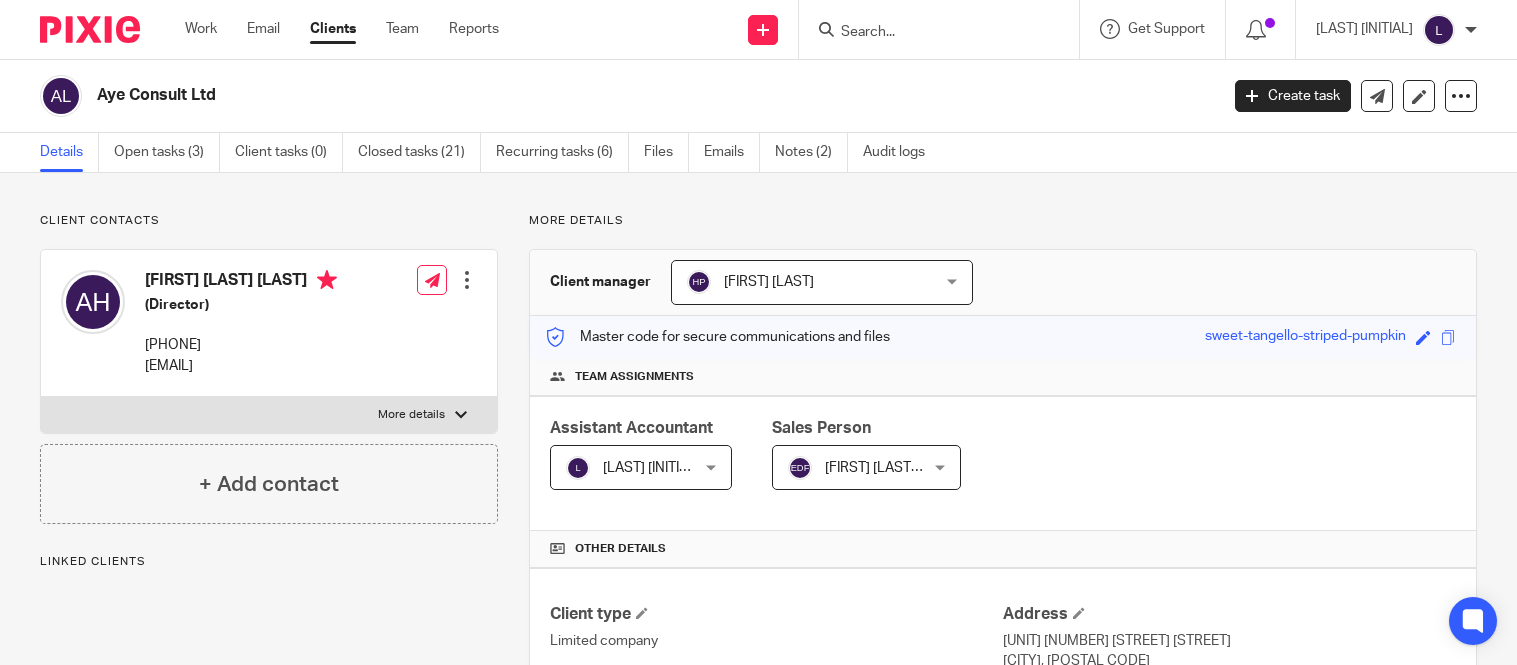scroll, scrollTop: 0, scrollLeft: 0, axis: both 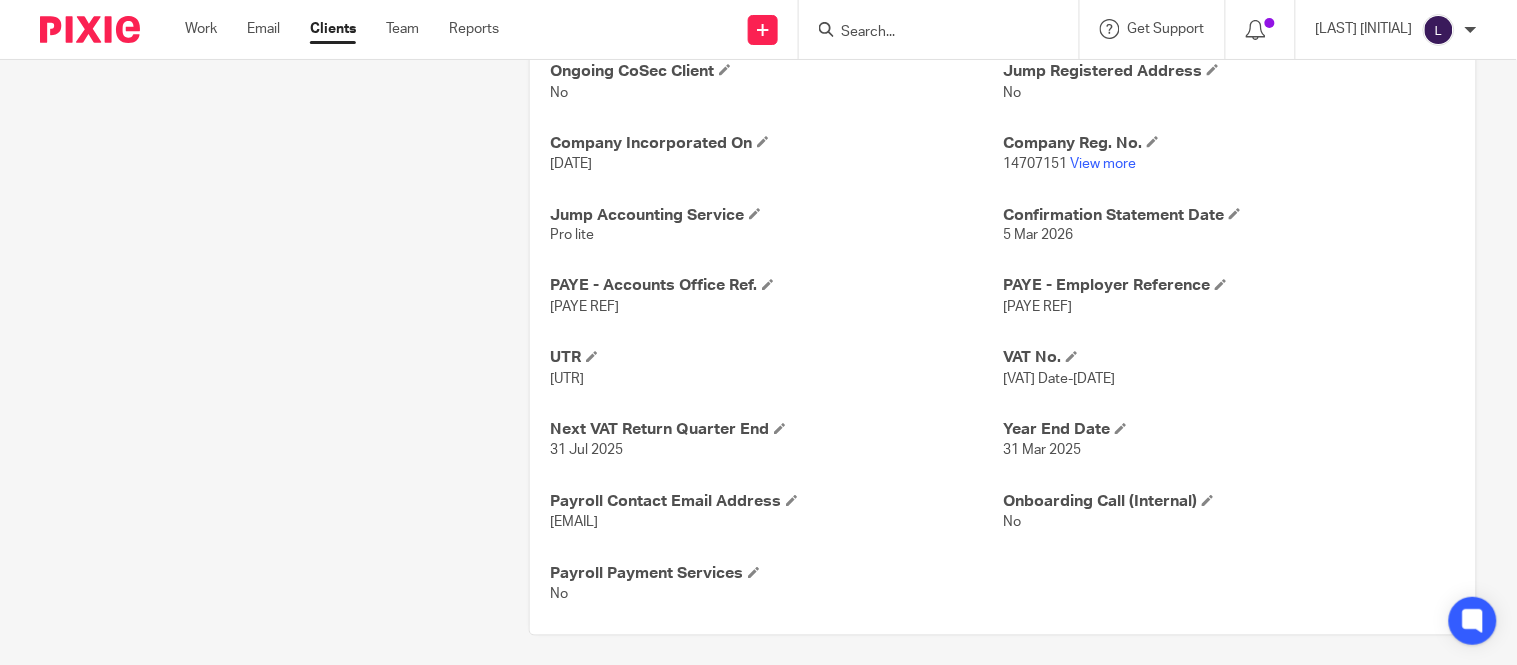 drag, startPoint x: 998, startPoint y: 307, endPoint x: 1103, endPoint y: 313, distance: 105.17129 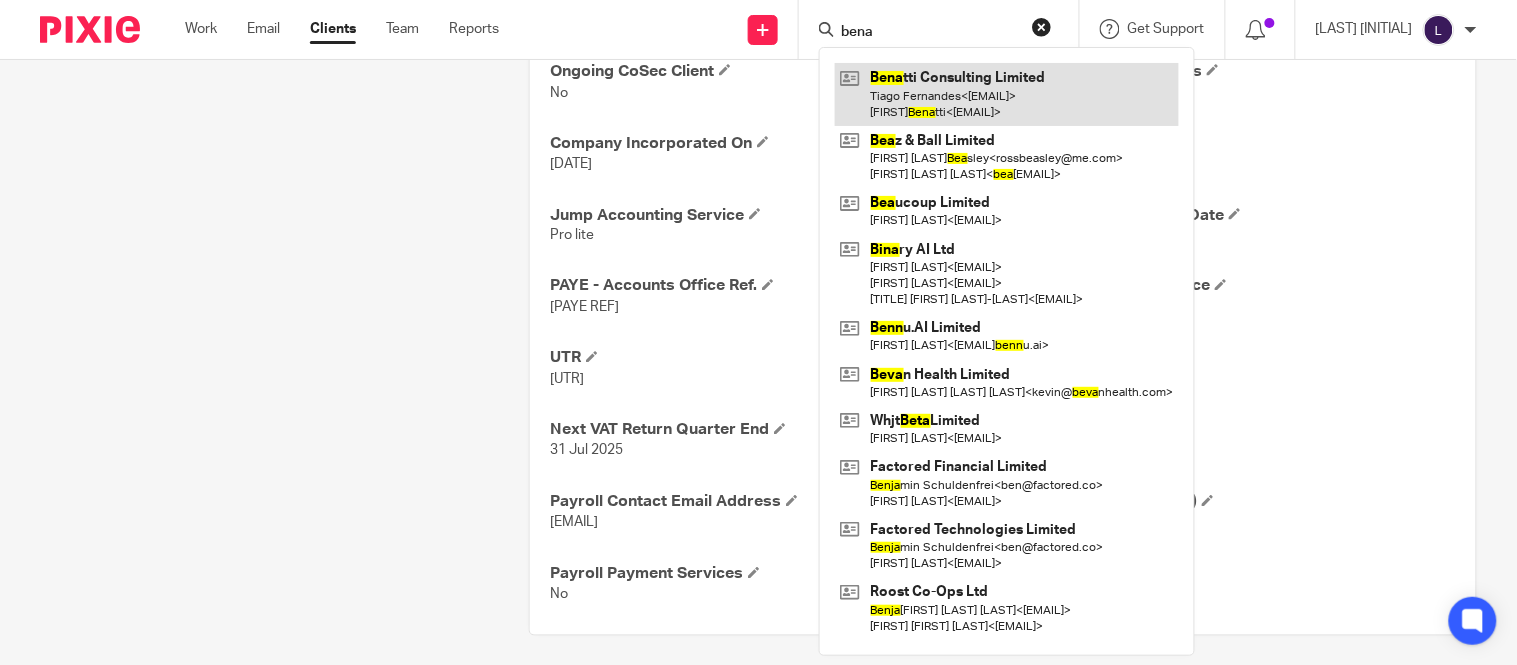 type on "bena" 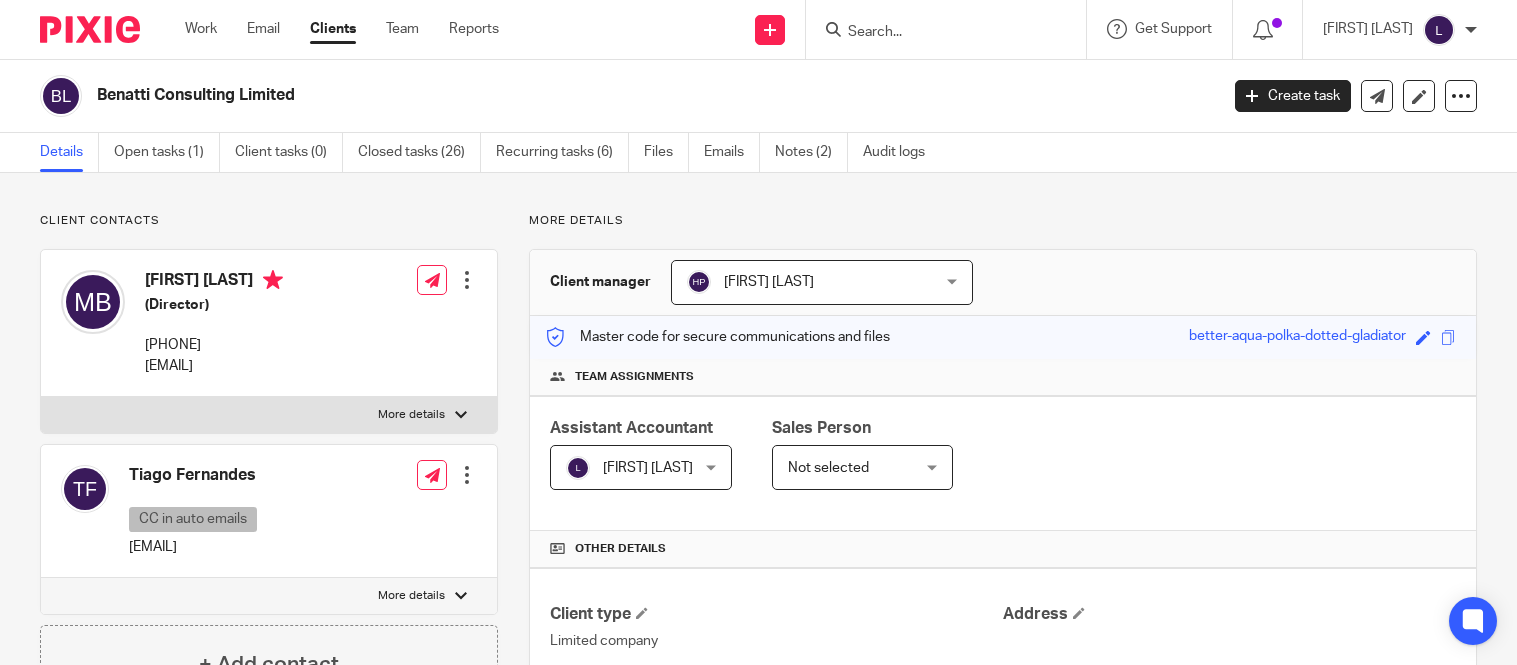 scroll, scrollTop: 0, scrollLeft: 0, axis: both 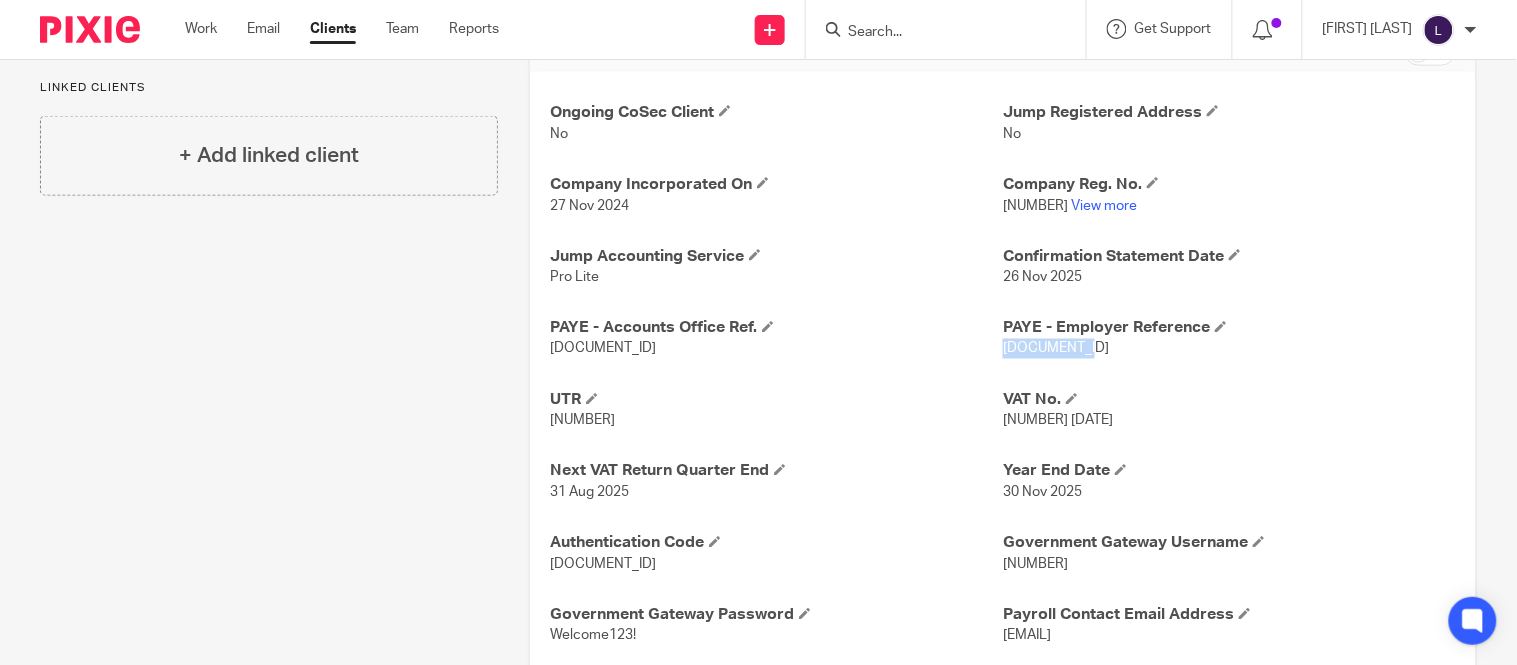 drag, startPoint x: 993, startPoint y: 348, endPoint x: 1095, endPoint y: 350, distance: 102.01961 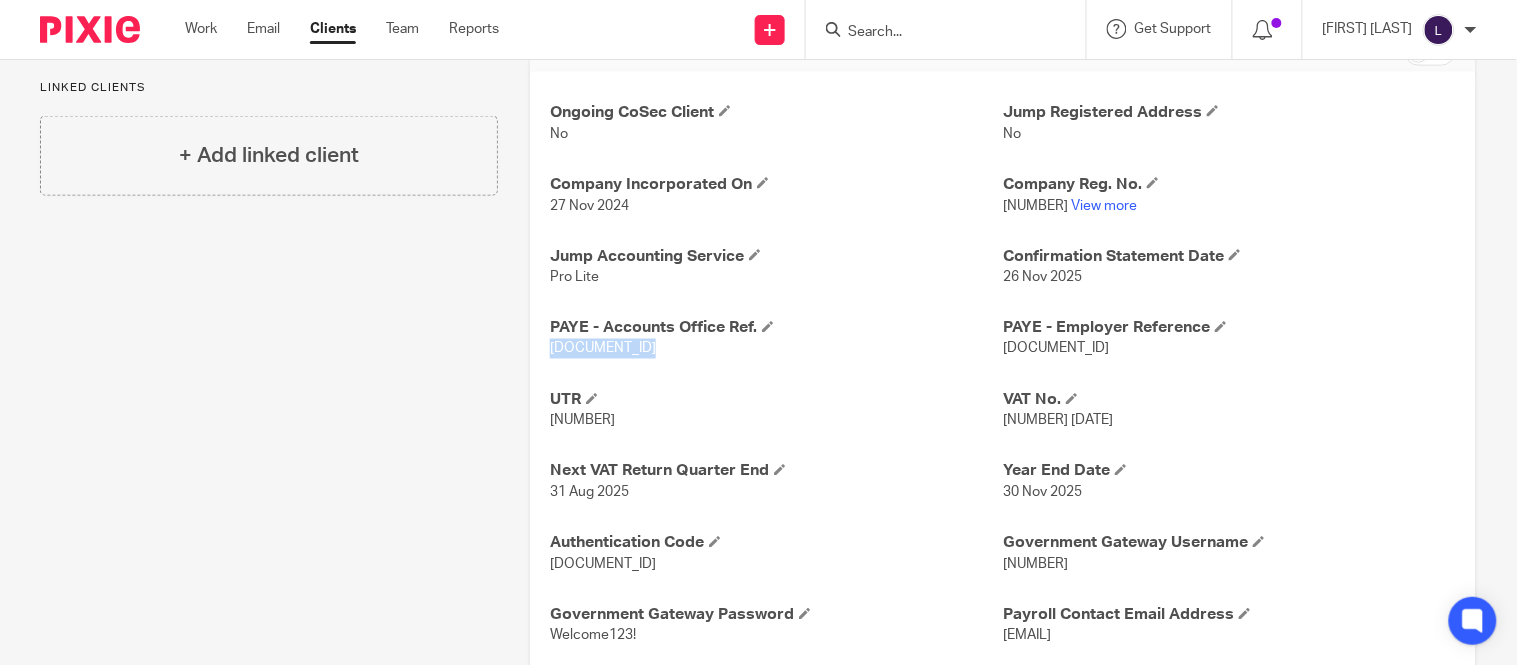 drag, startPoint x: 545, startPoint y: 345, endPoint x: 648, endPoint y: 343, distance: 103.01942 